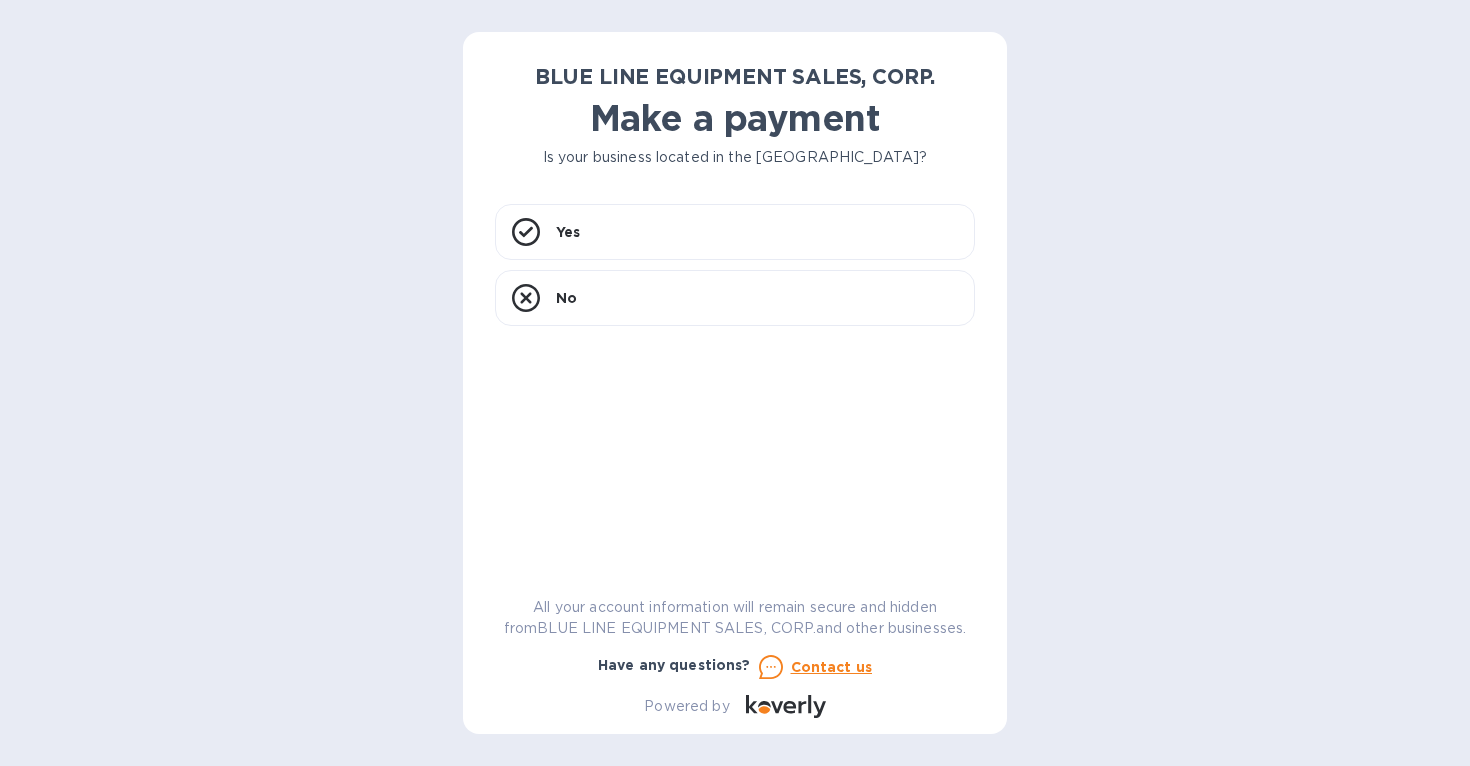 scroll, scrollTop: 0, scrollLeft: 0, axis: both 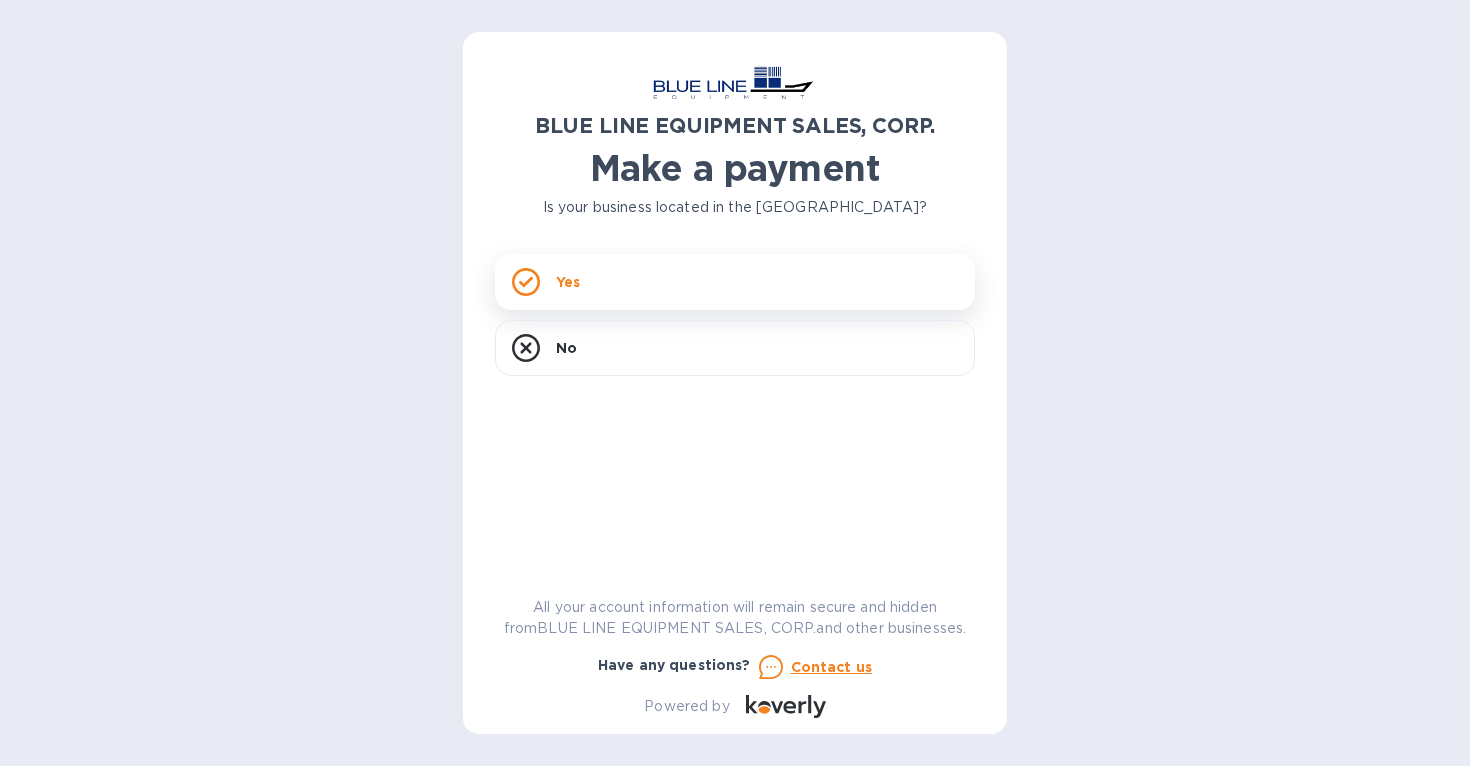 click 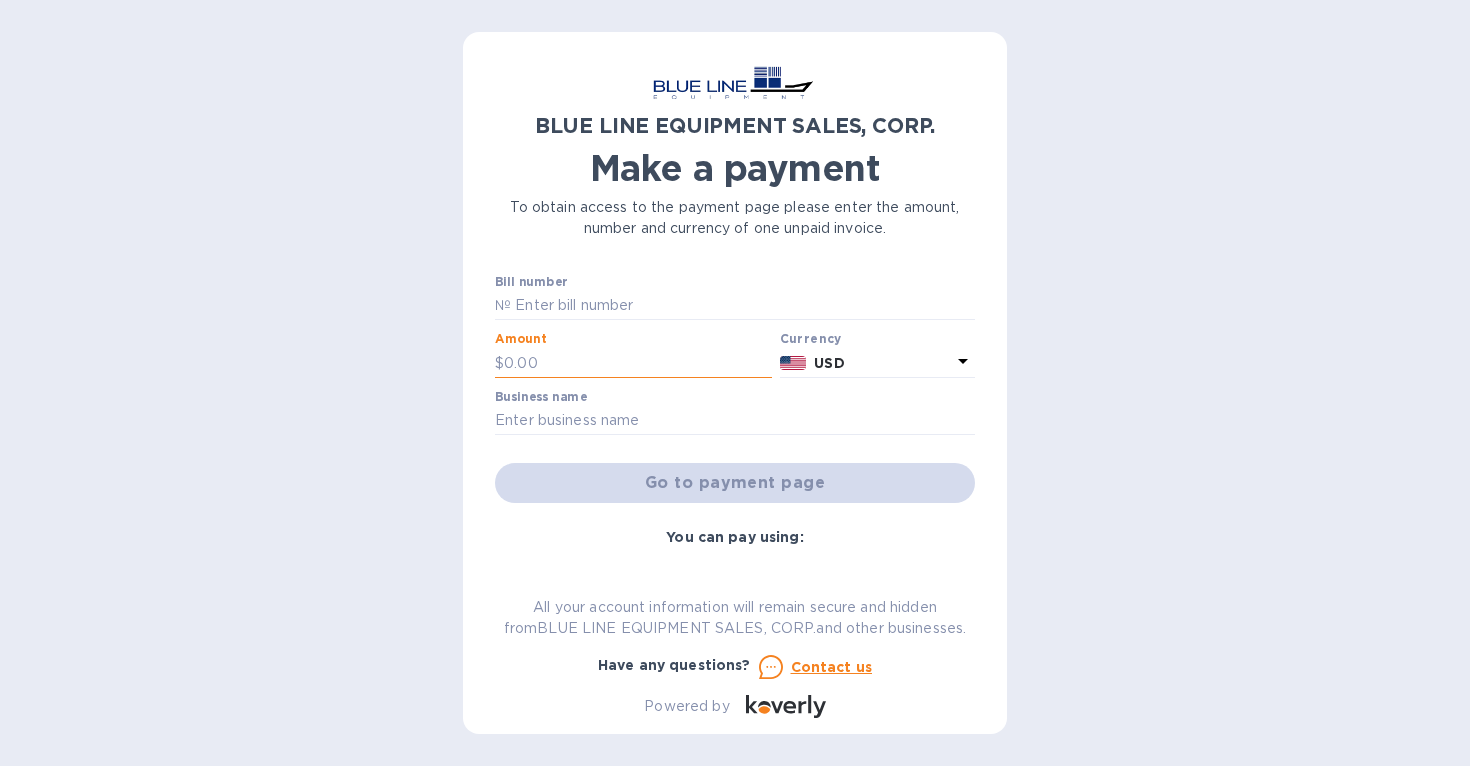 click at bounding box center (638, 363) 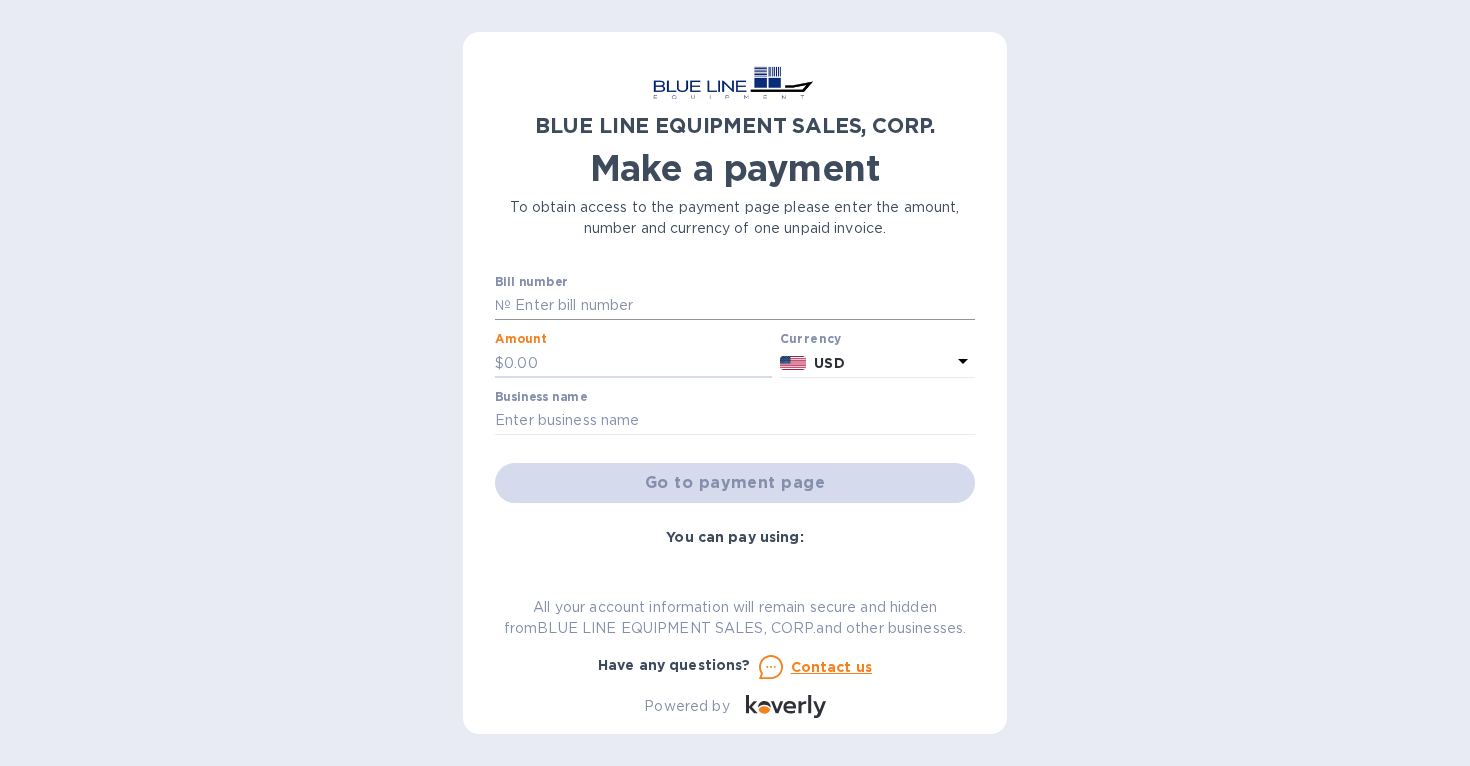 click at bounding box center (743, 306) 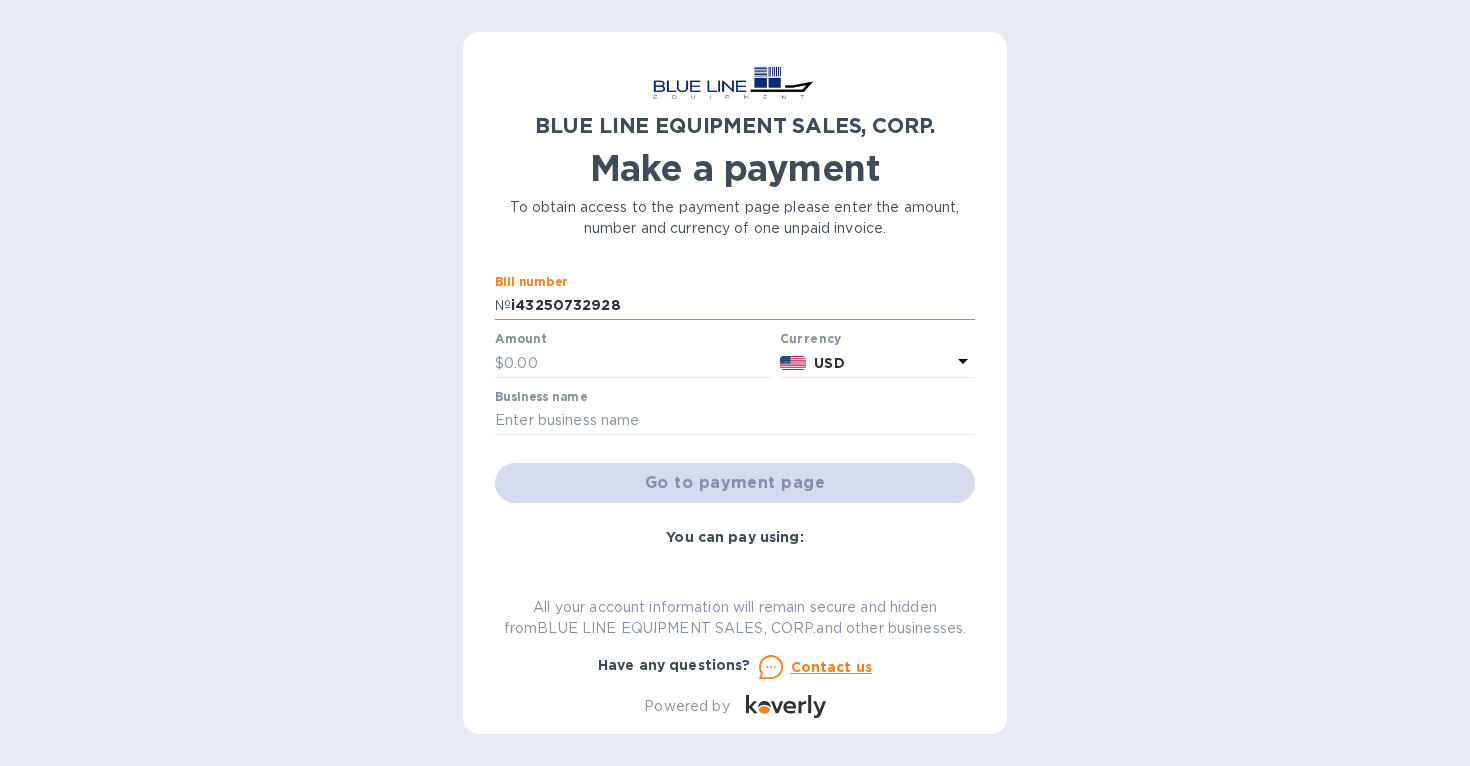 click on "i43250732928" at bounding box center [743, 306] 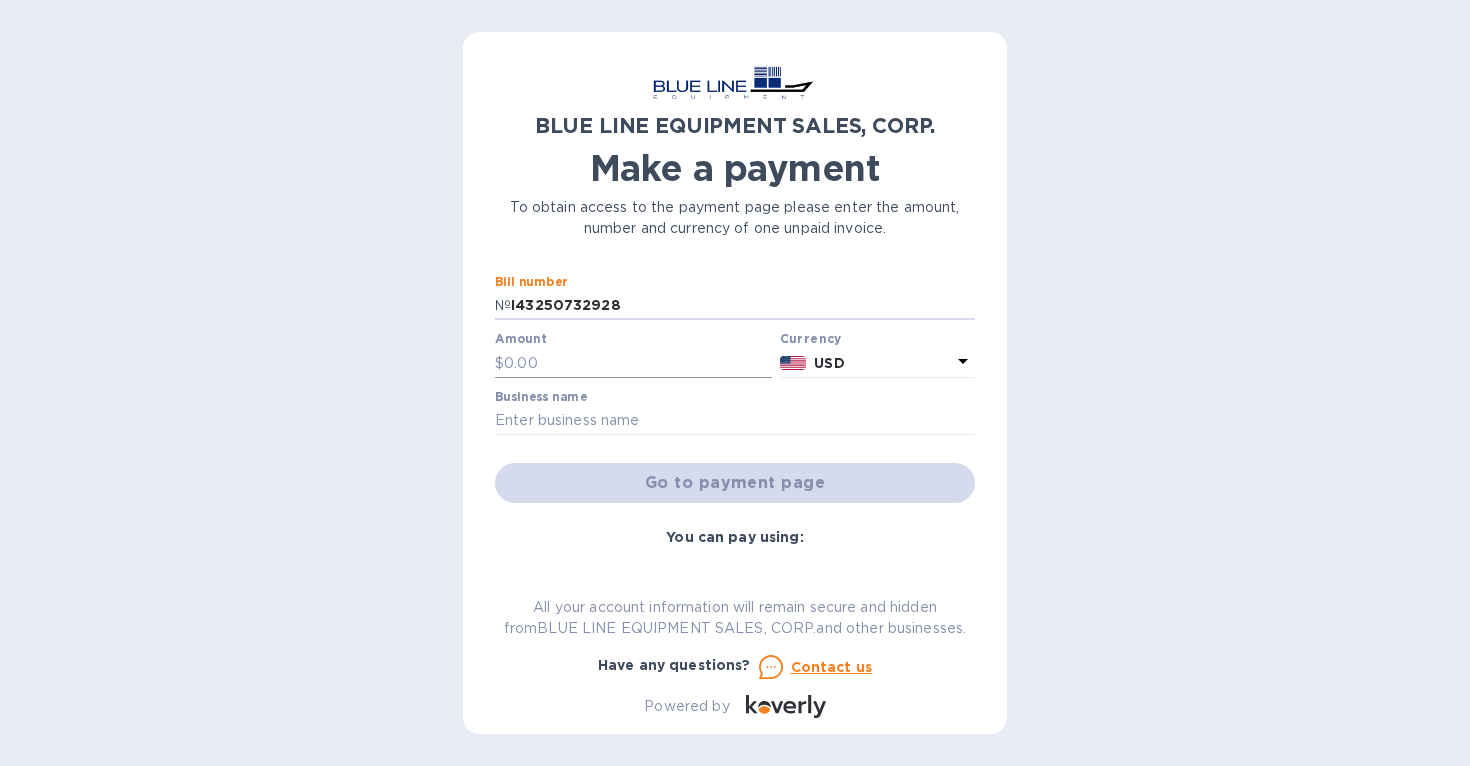 type on "I43250732928" 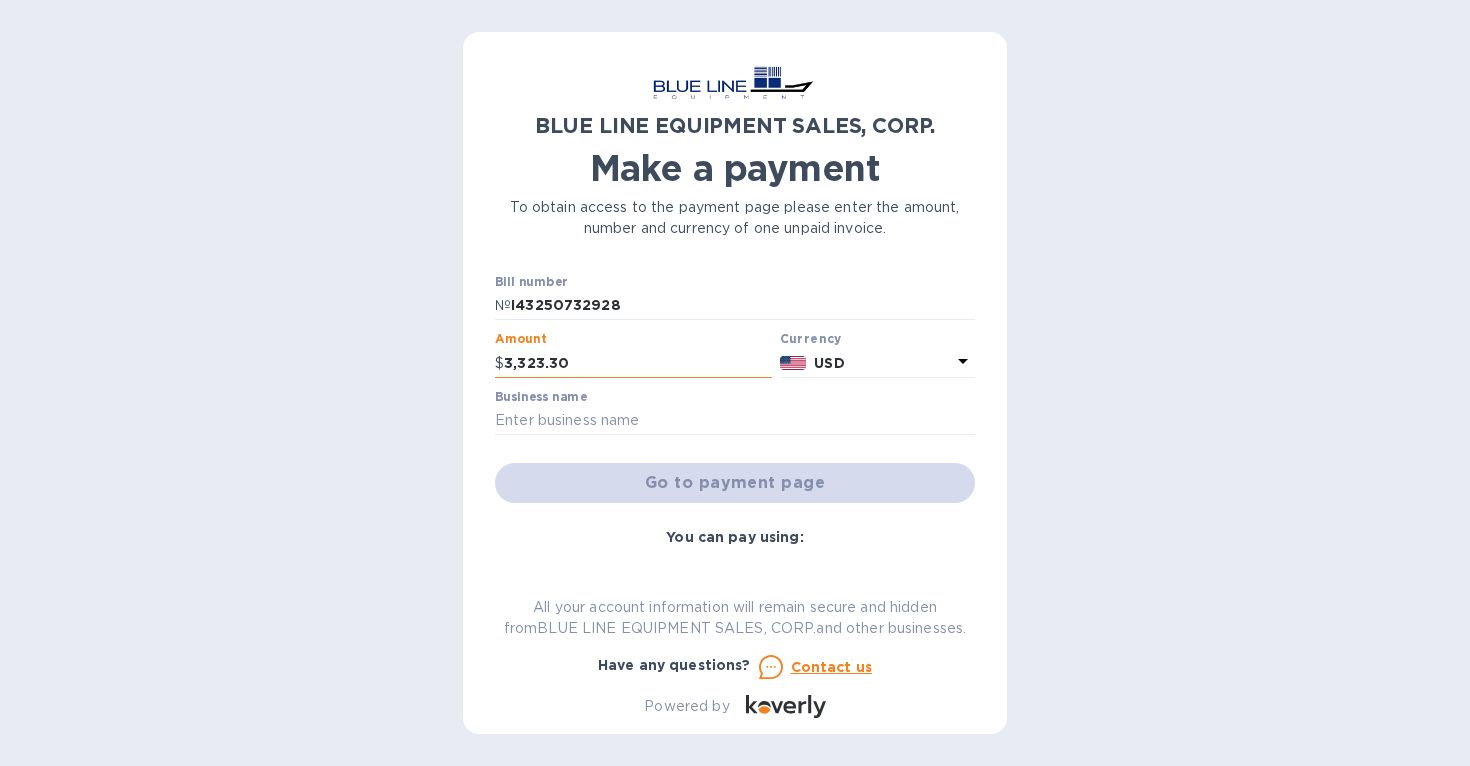 type on "3,323.30" 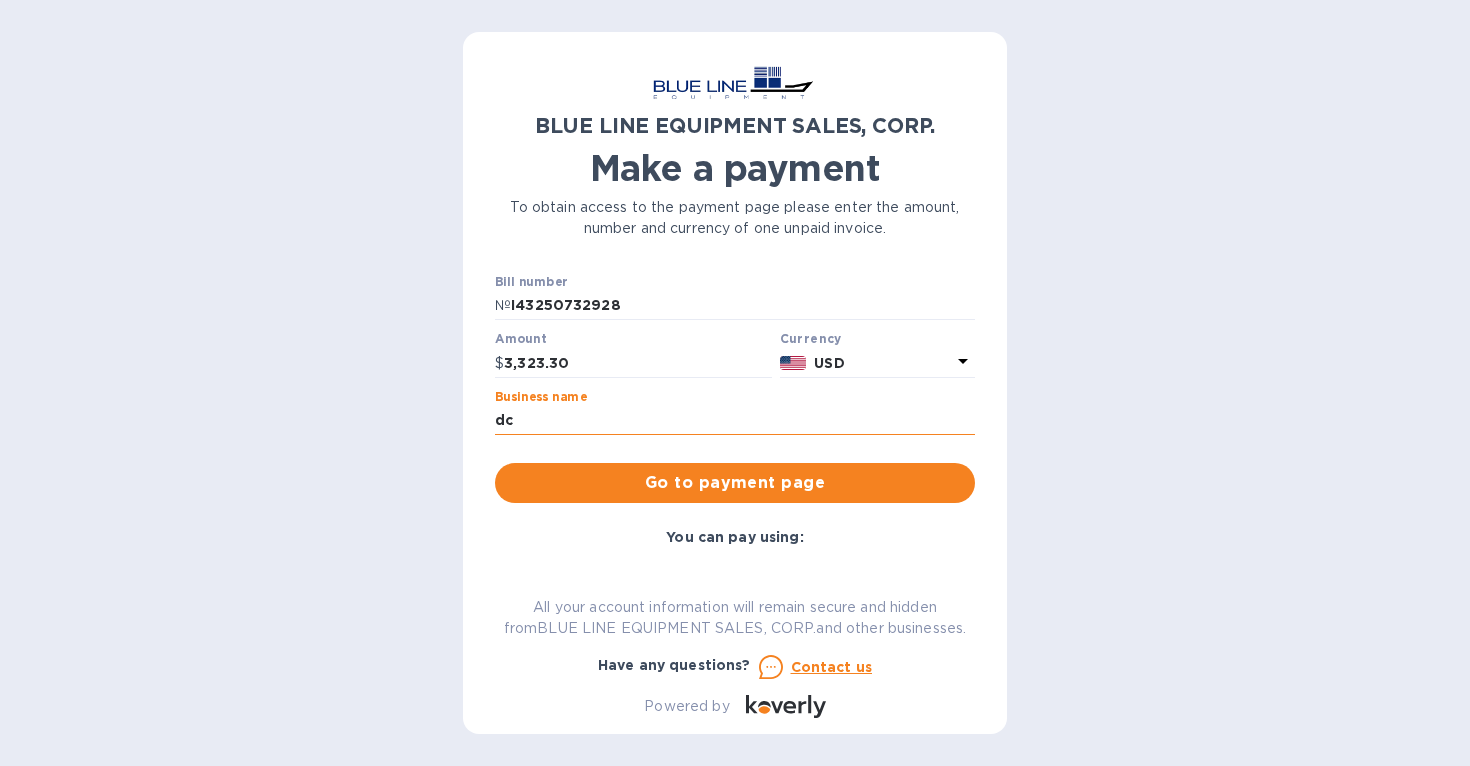 type on "d" 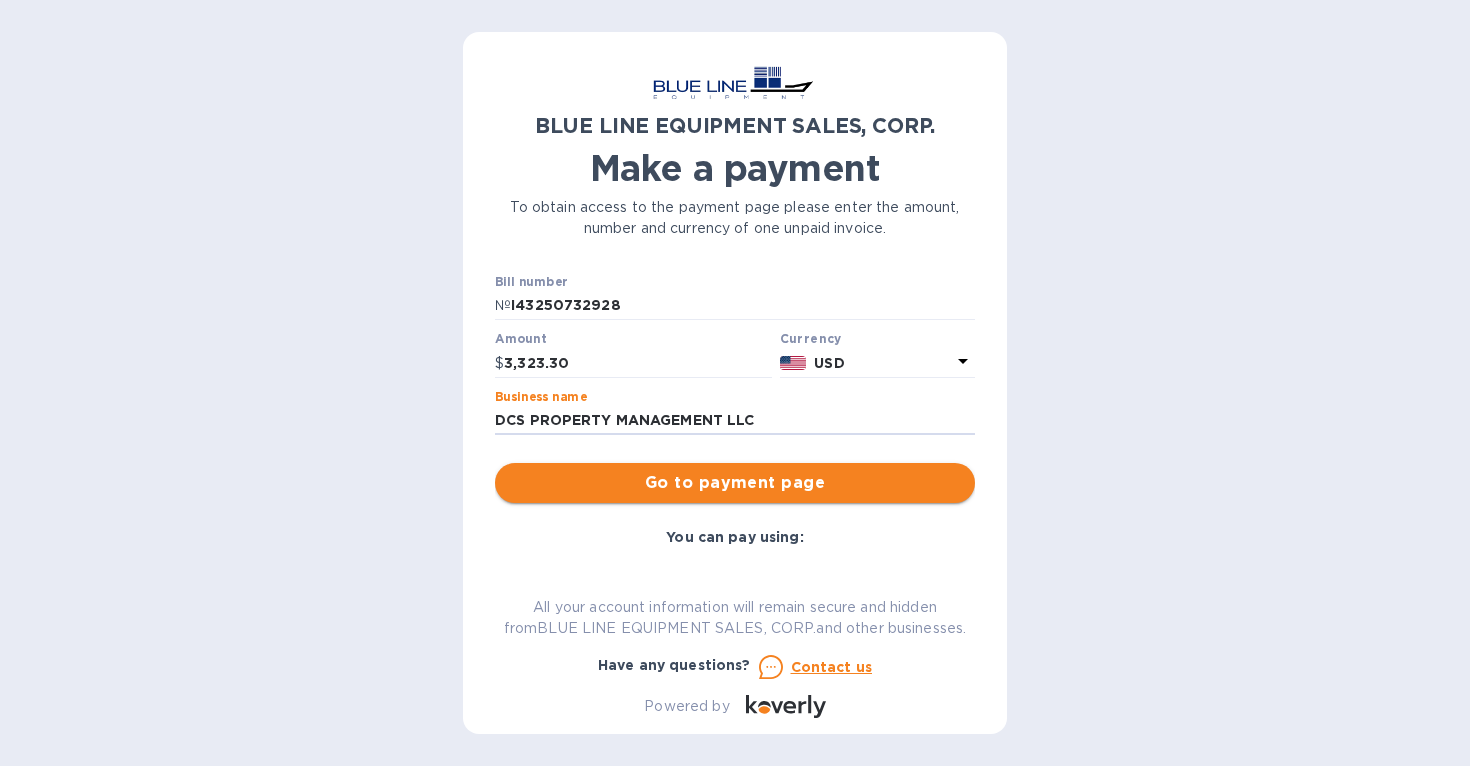 type on "DCS PROPERTY MANAGEMENT LLC" 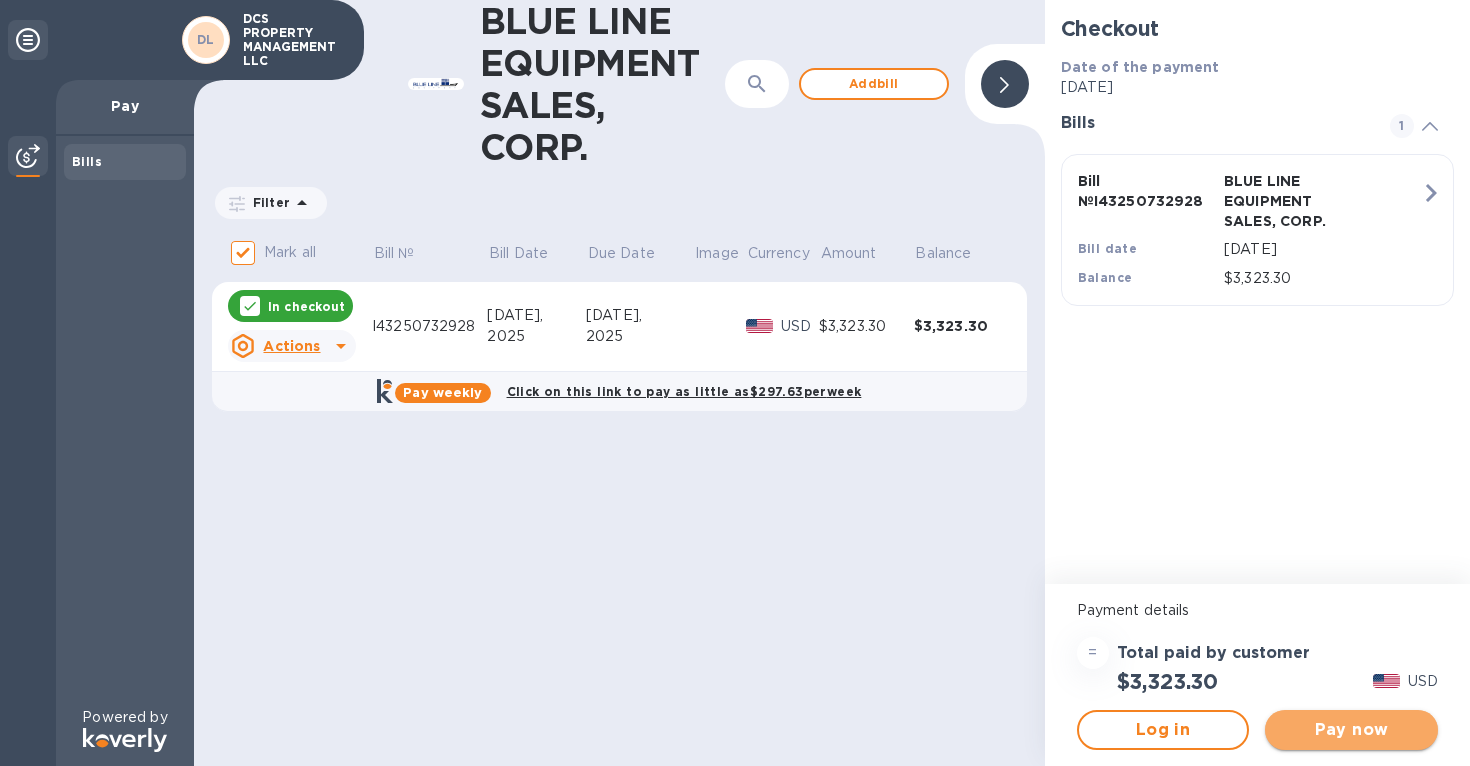 click on "Pay now" at bounding box center [1351, 730] 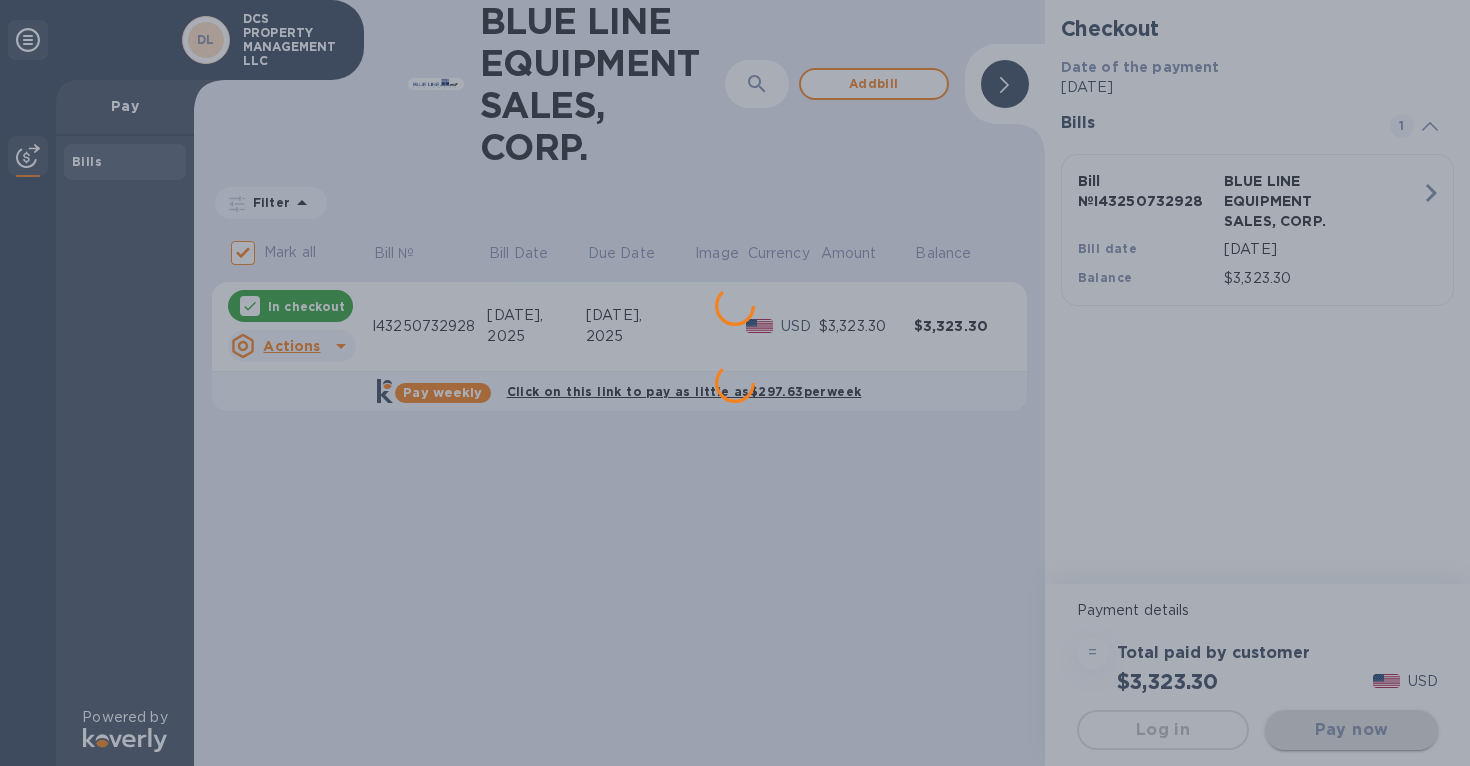 scroll, scrollTop: 0, scrollLeft: 0, axis: both 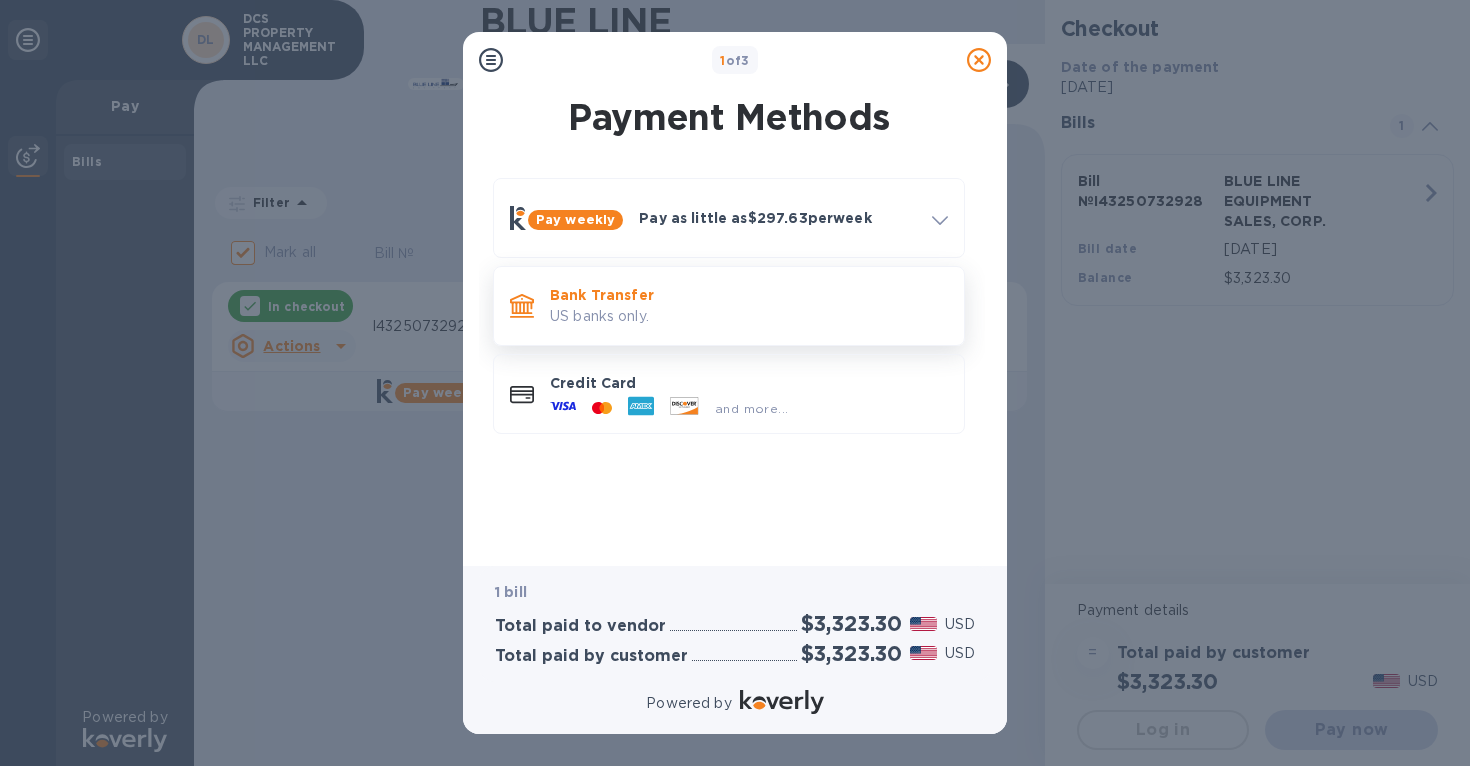 click on "Bank Transfer" at bounding box center (749, 295) 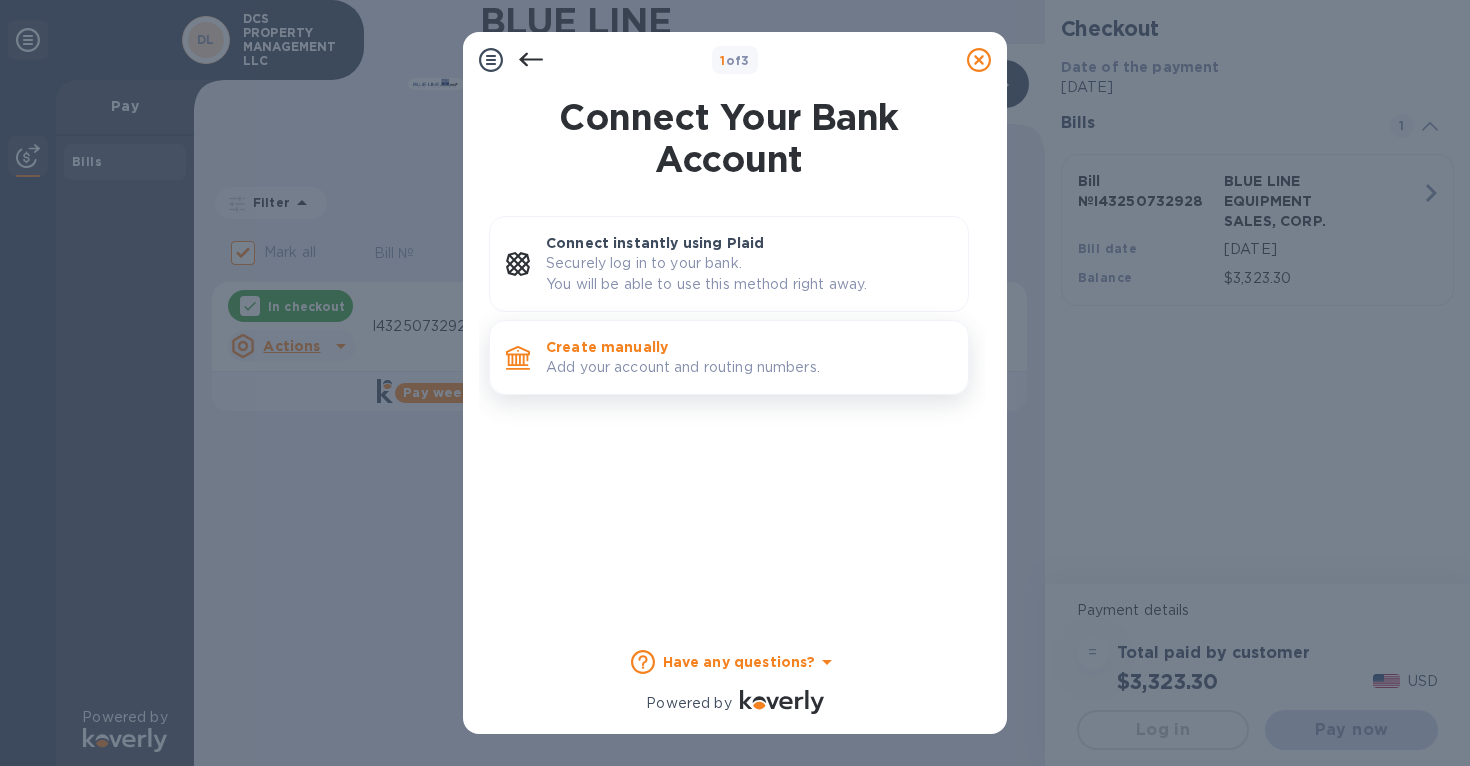 click on "Create manually" at bounding box center (749, 347) 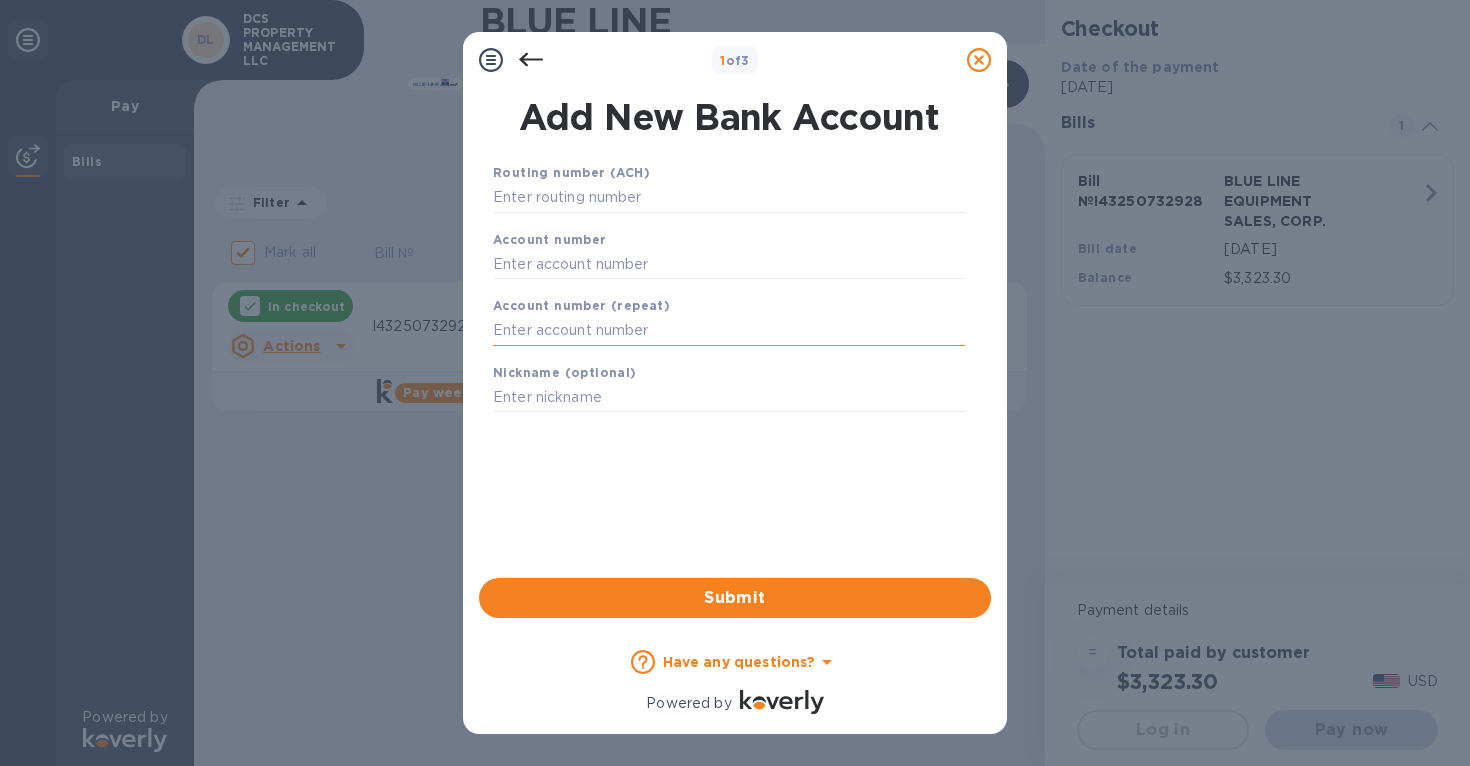 click at bounding box center [729, 331] 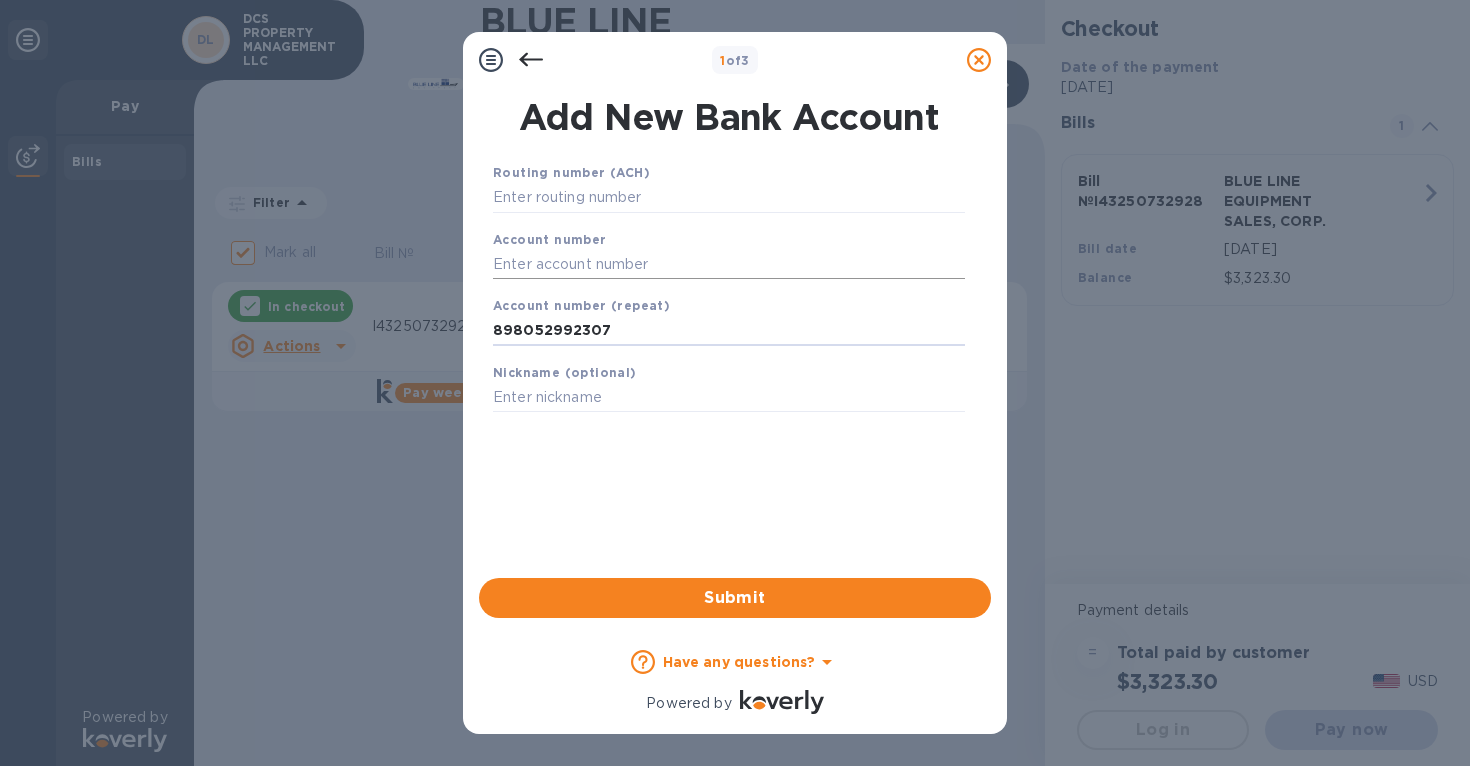 type on "898052992307" 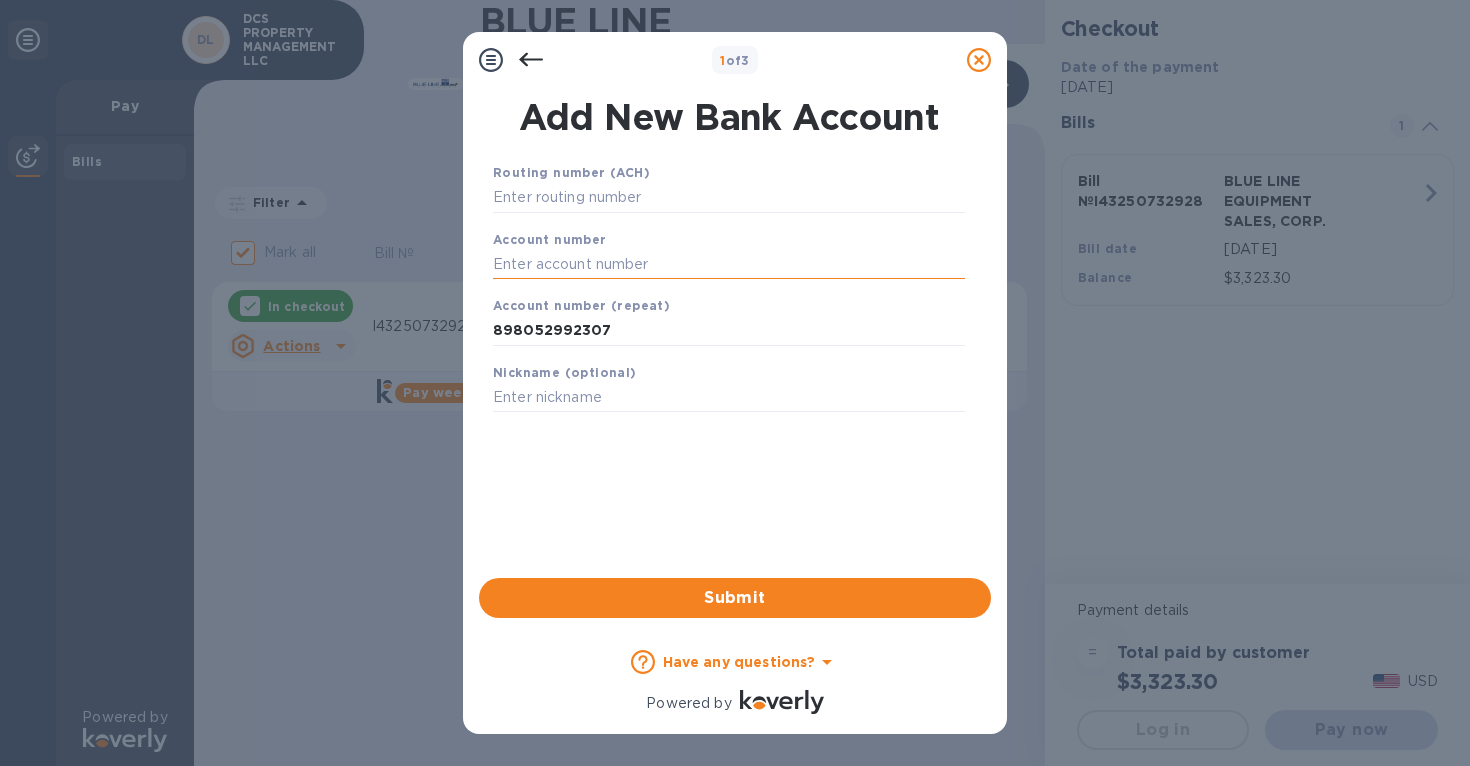 paste on "898052992307" 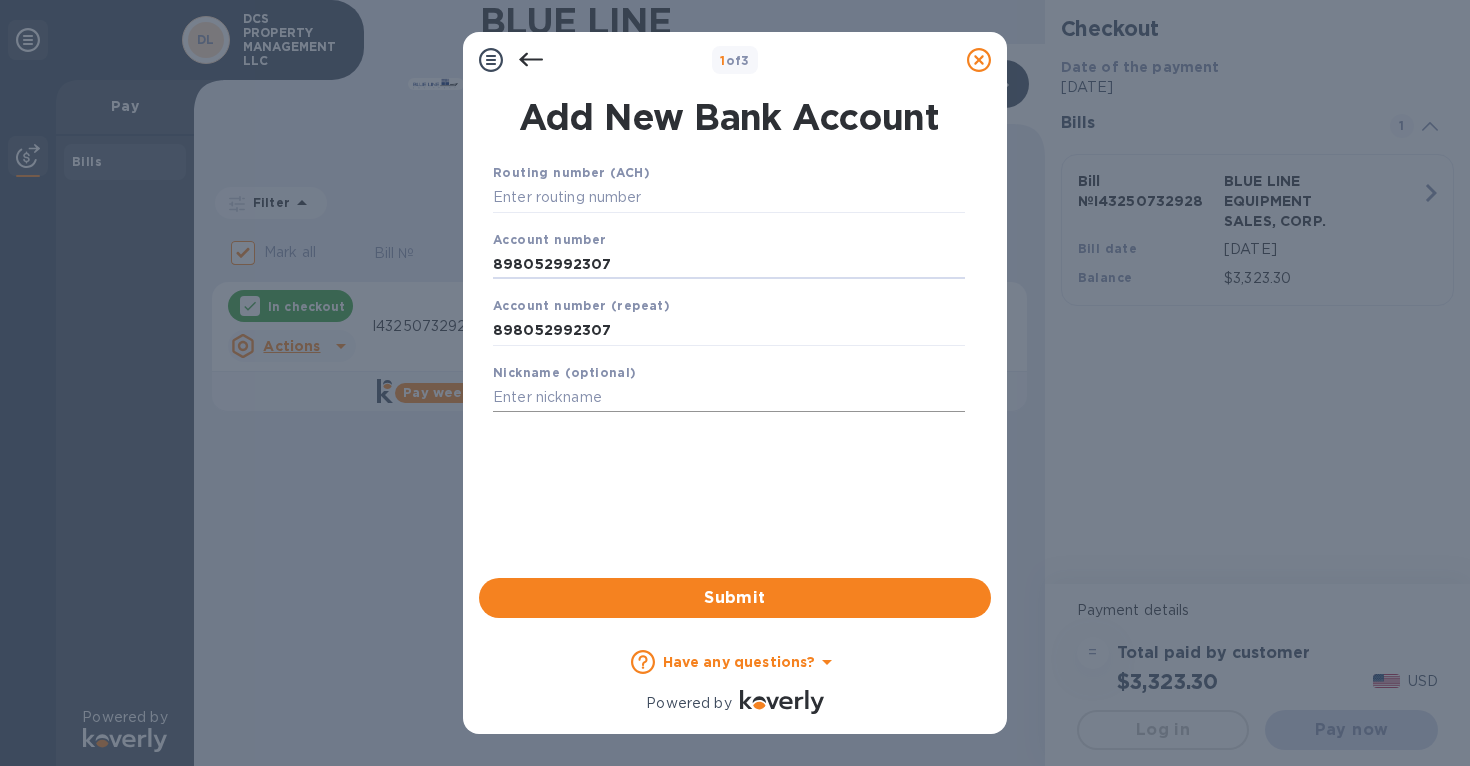 type on "898052992307" 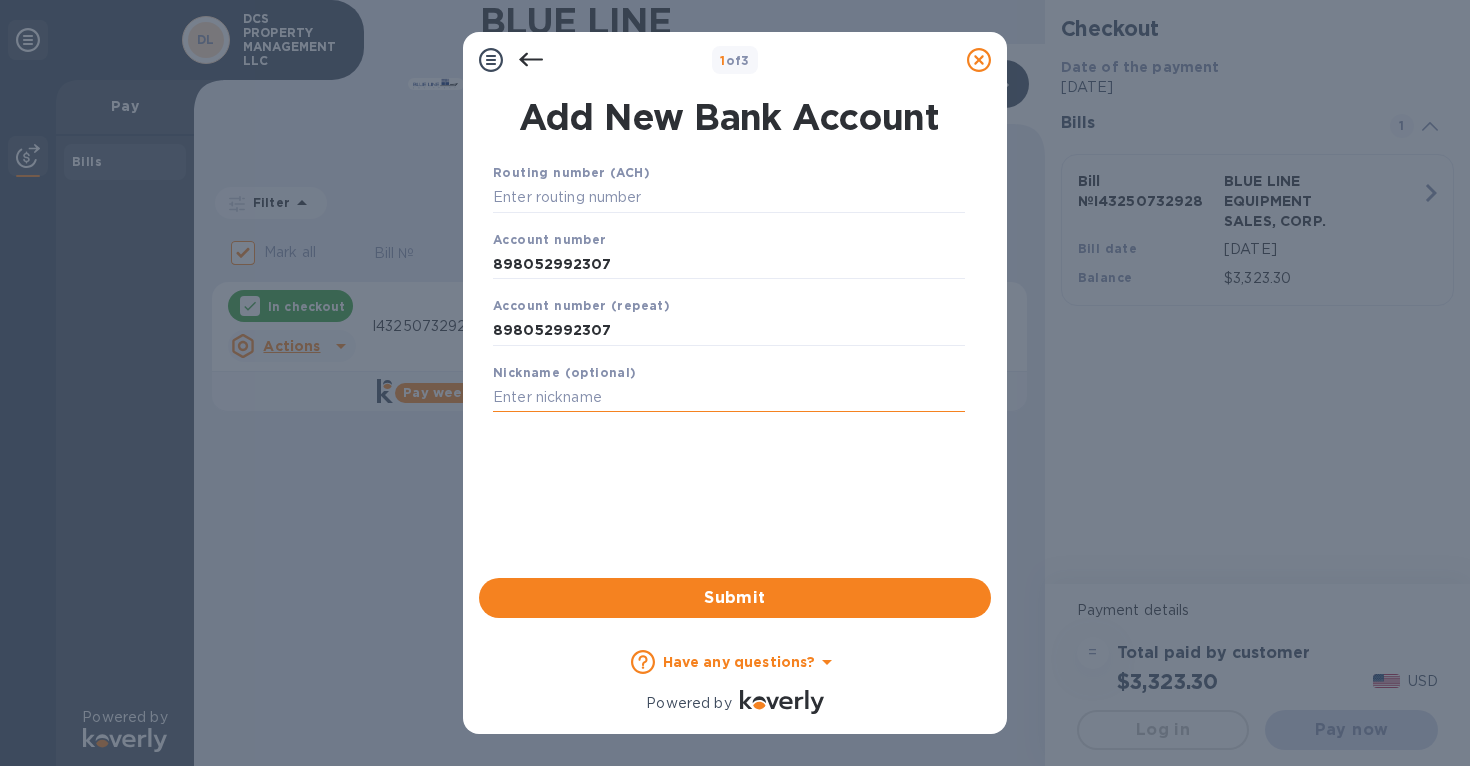 click at bounding box center (729, 398) 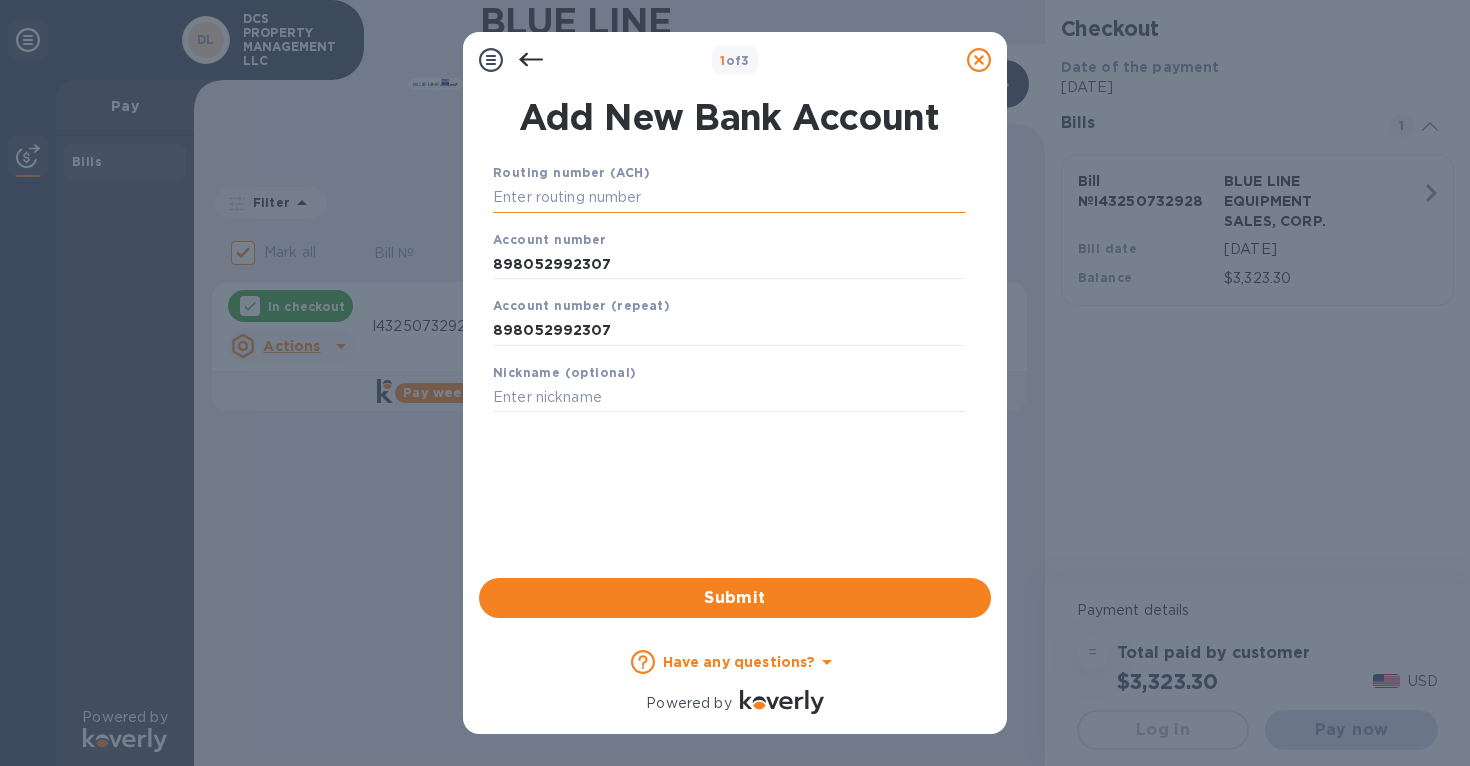 click at bounding box center (729, 198) 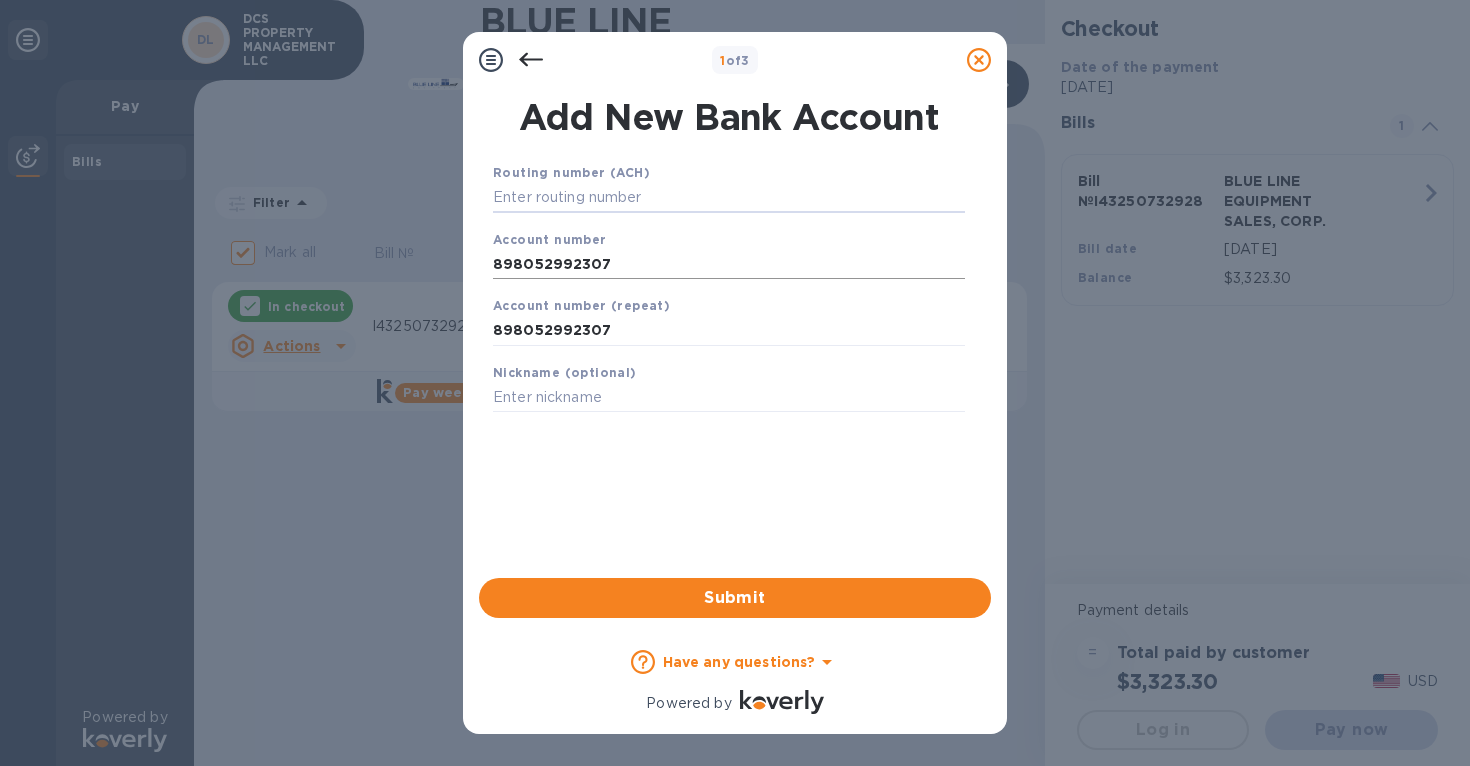 paste on "063100277" 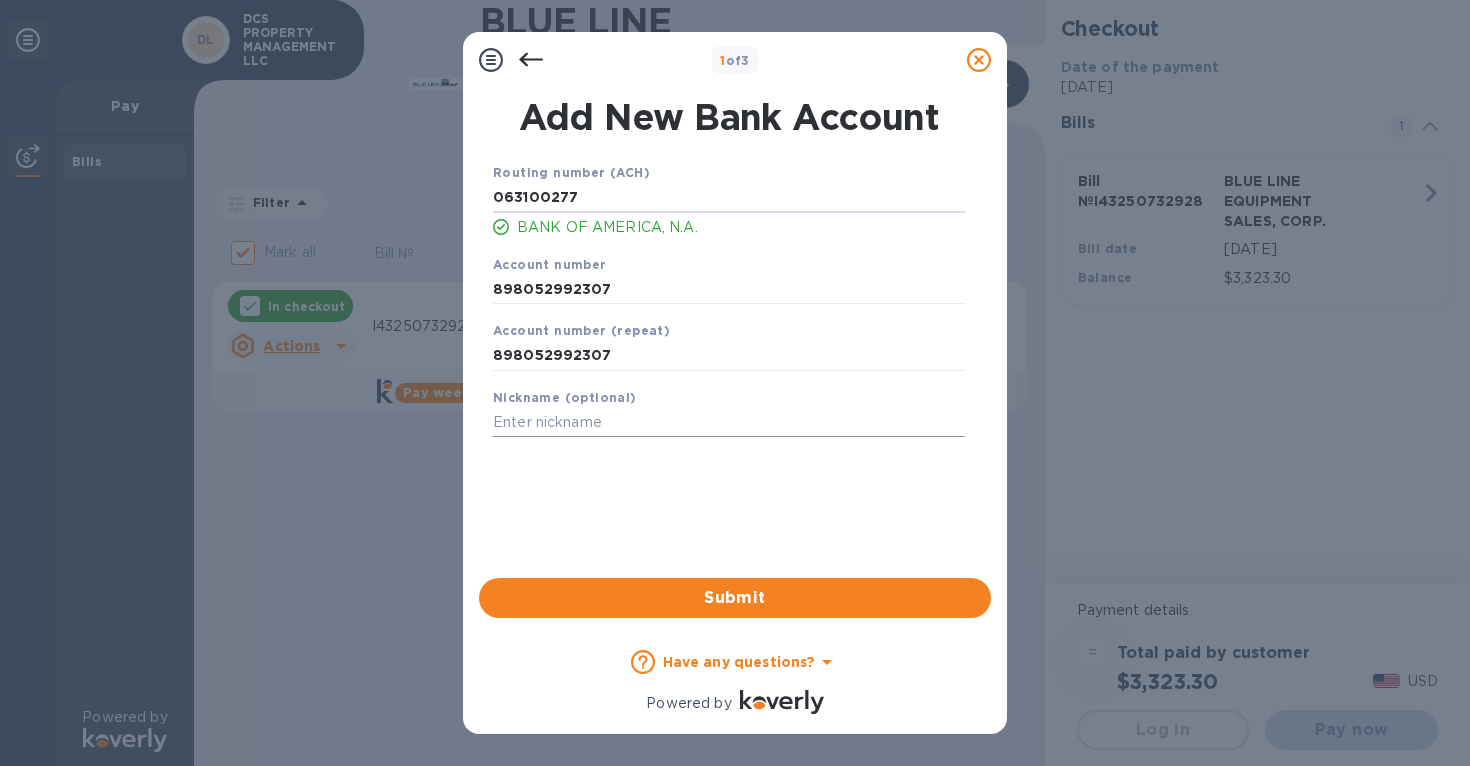 type on "063100277" 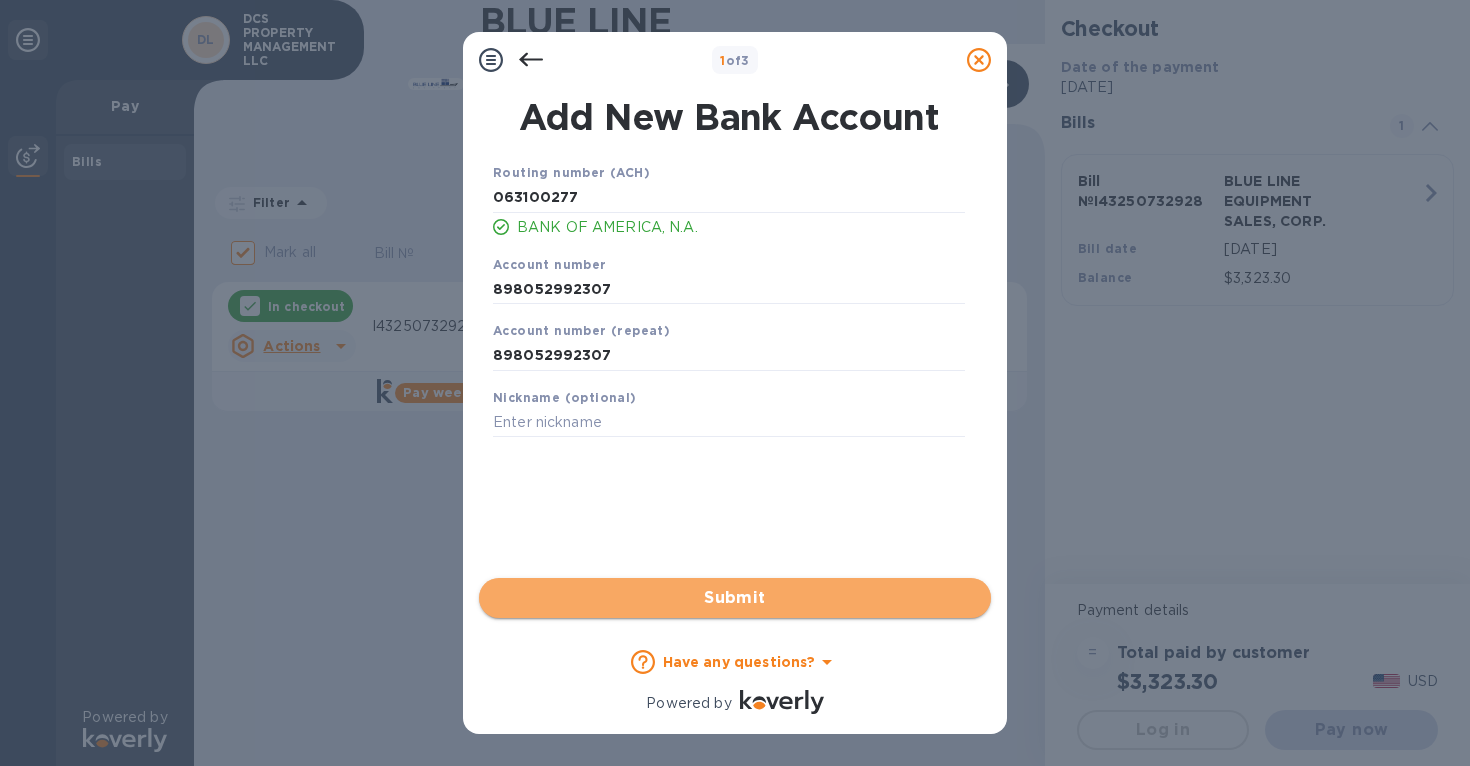 click on "Submit" at bounding box center [735, 598] 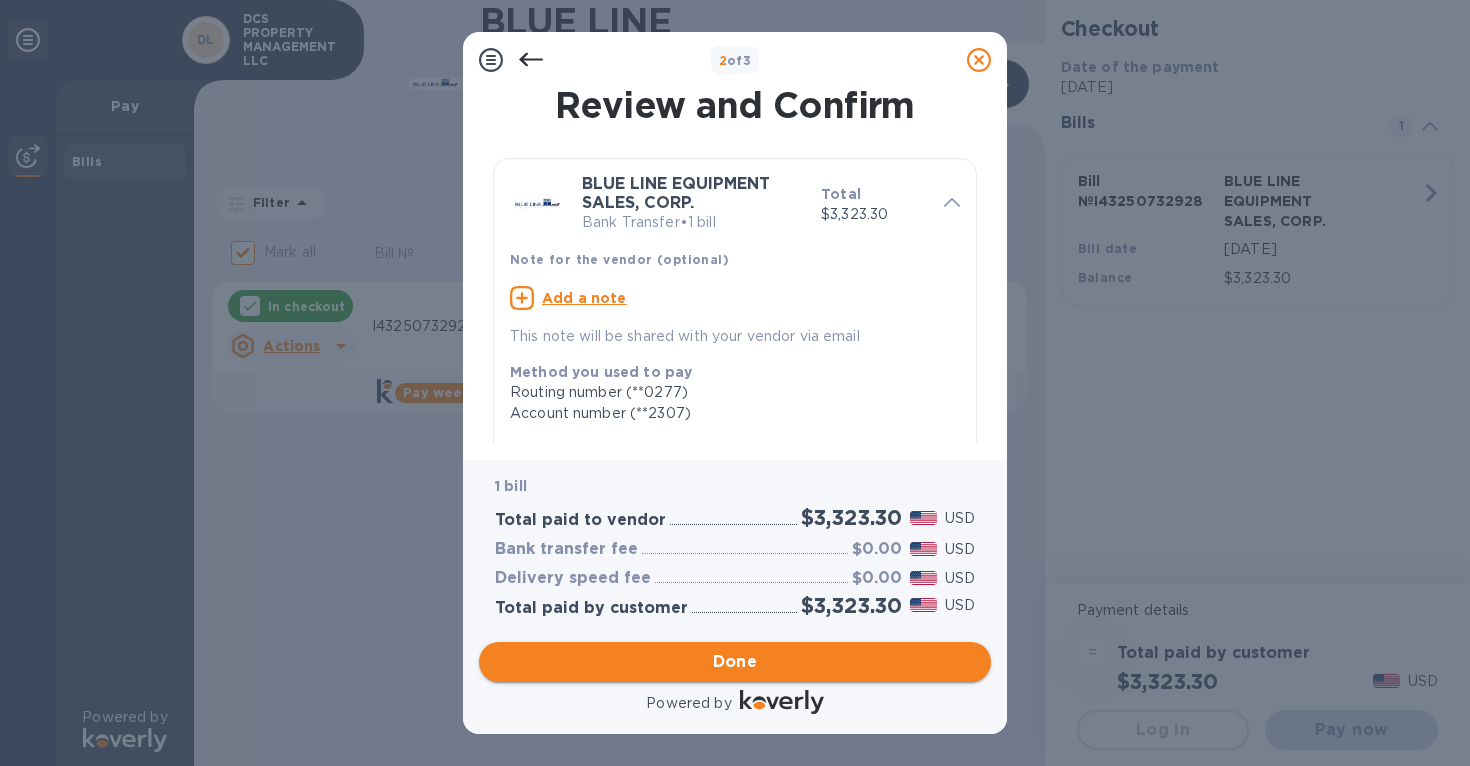click on "Done" at bounding box center (735, 662) 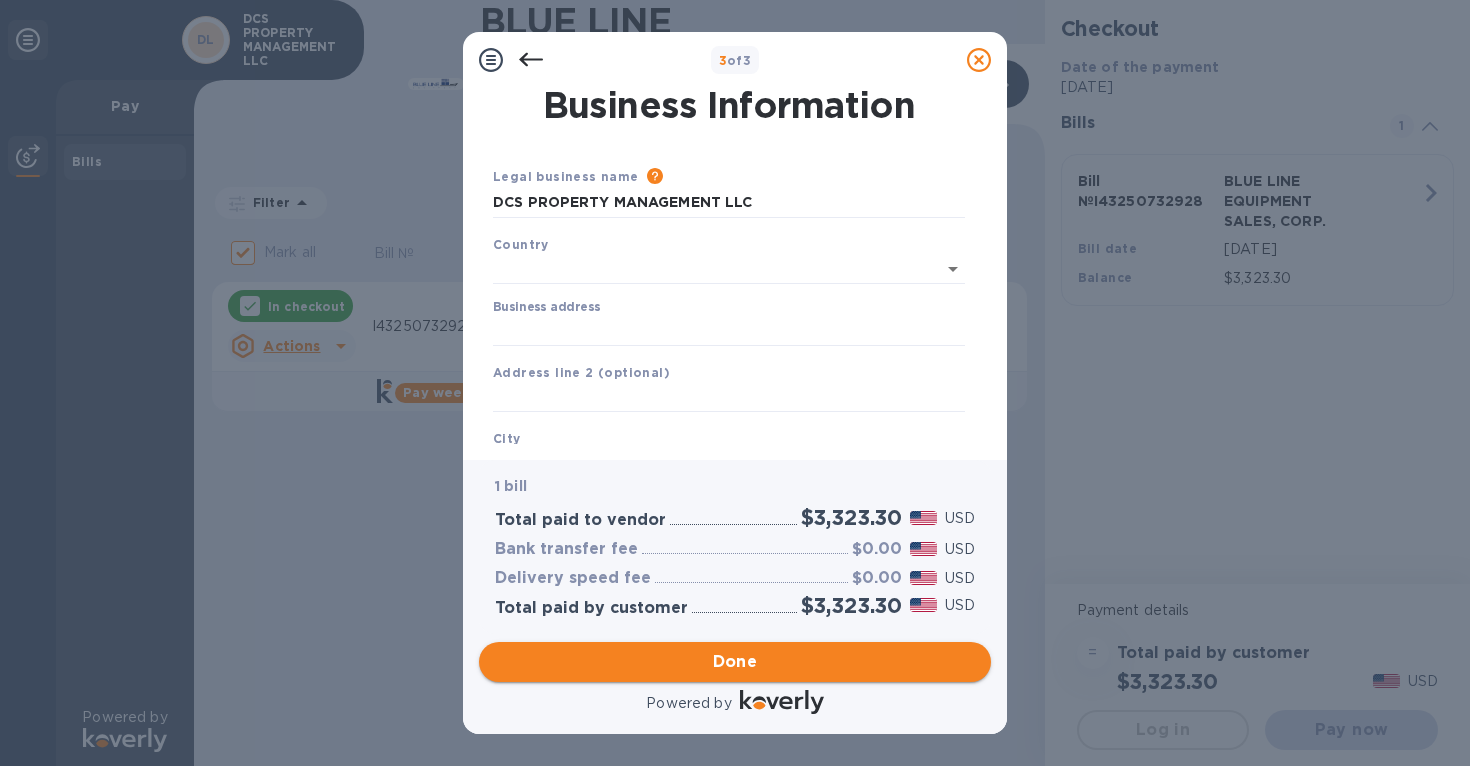 type on "[GEOGRAPHIC_DATA]" 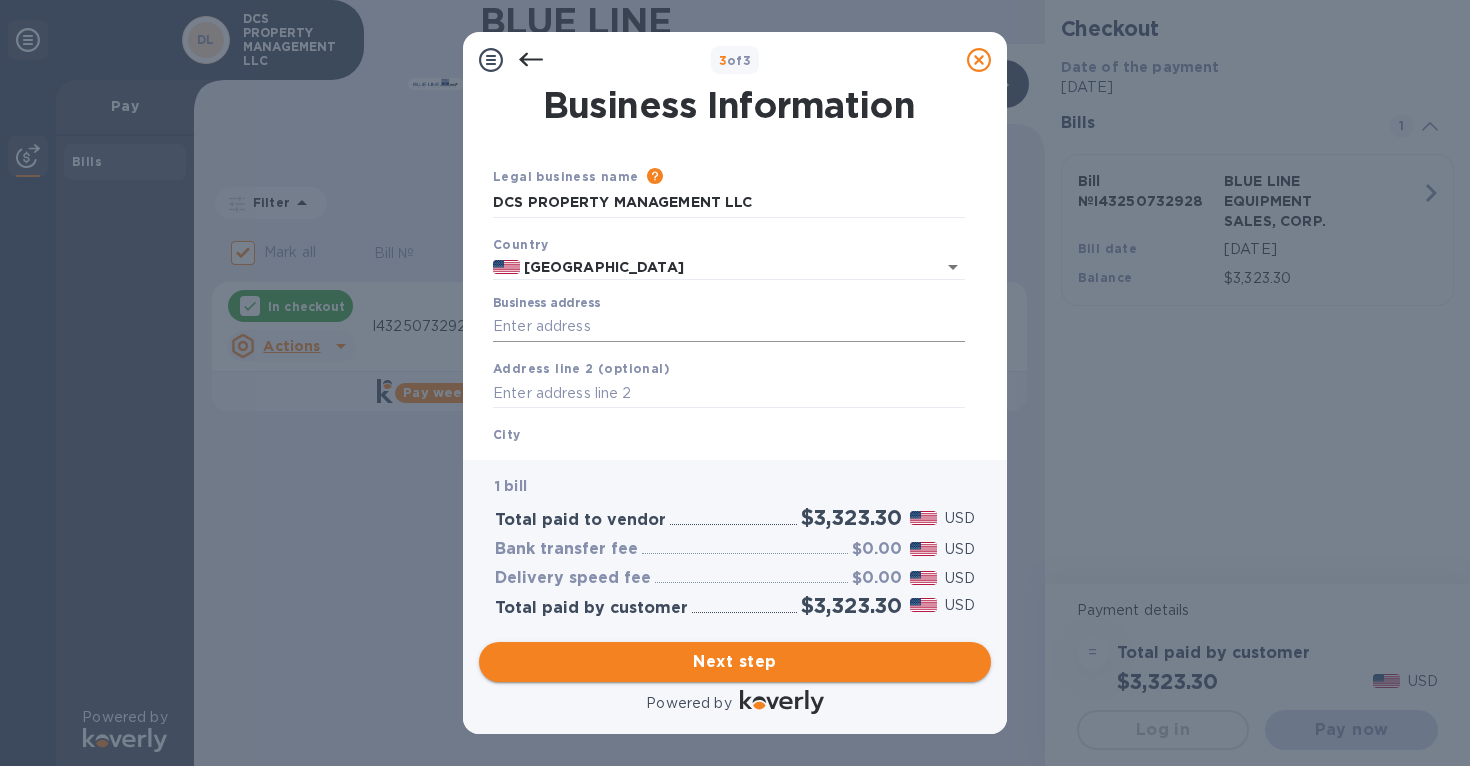 click on "Business address" at bounding box center (729, 327) 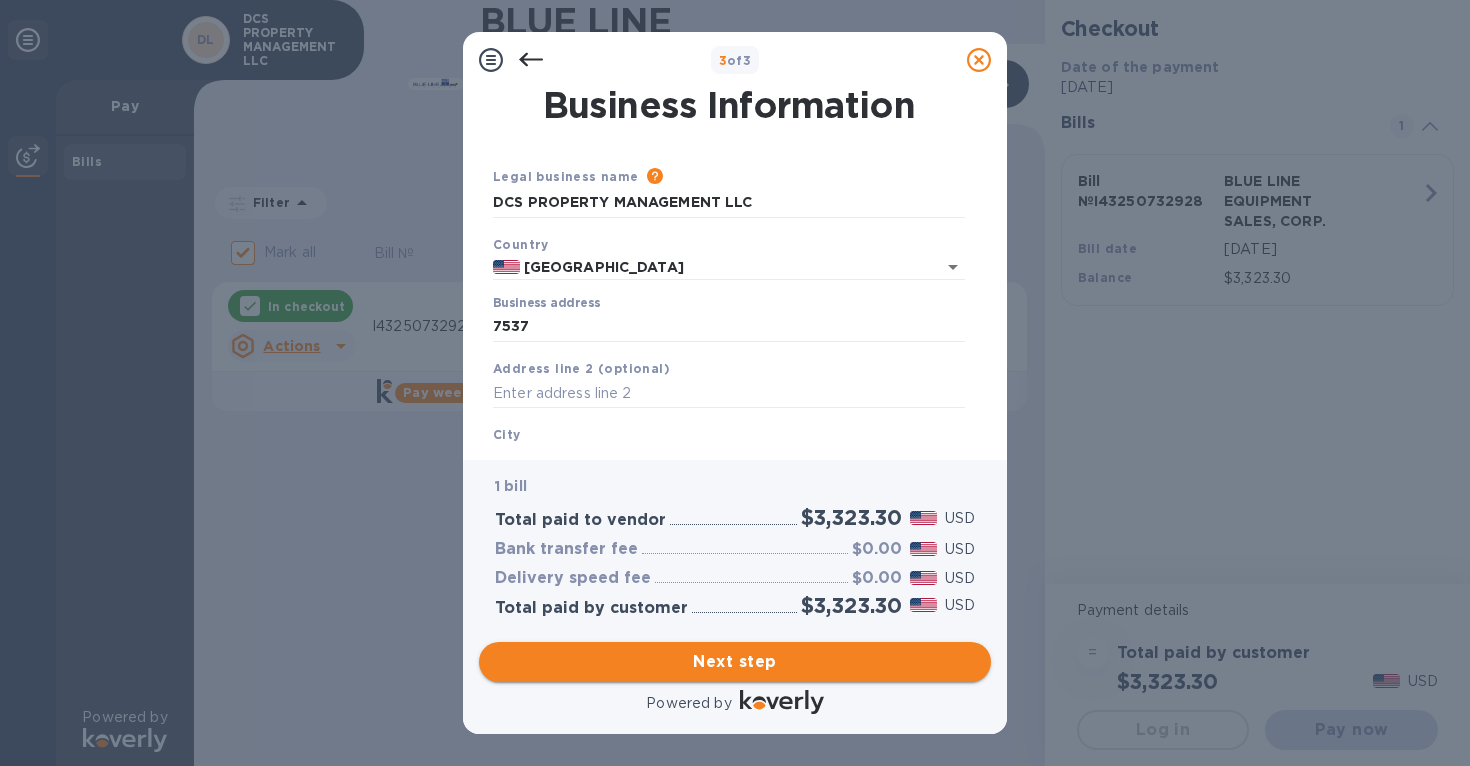 type on "[STREET_ADDRESS]" 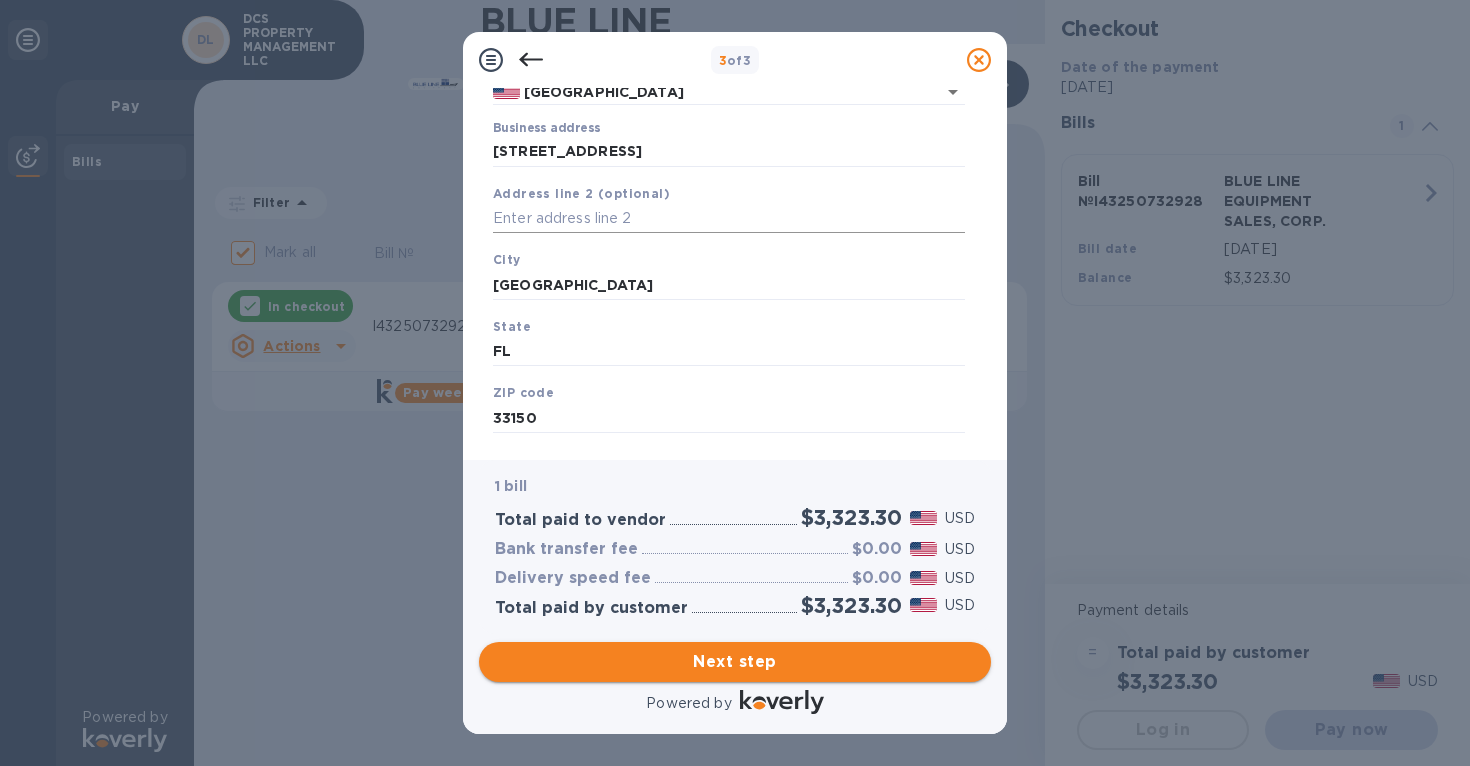 scroll, scrollTop: 214, scrollLeft: 0, axis: vertical 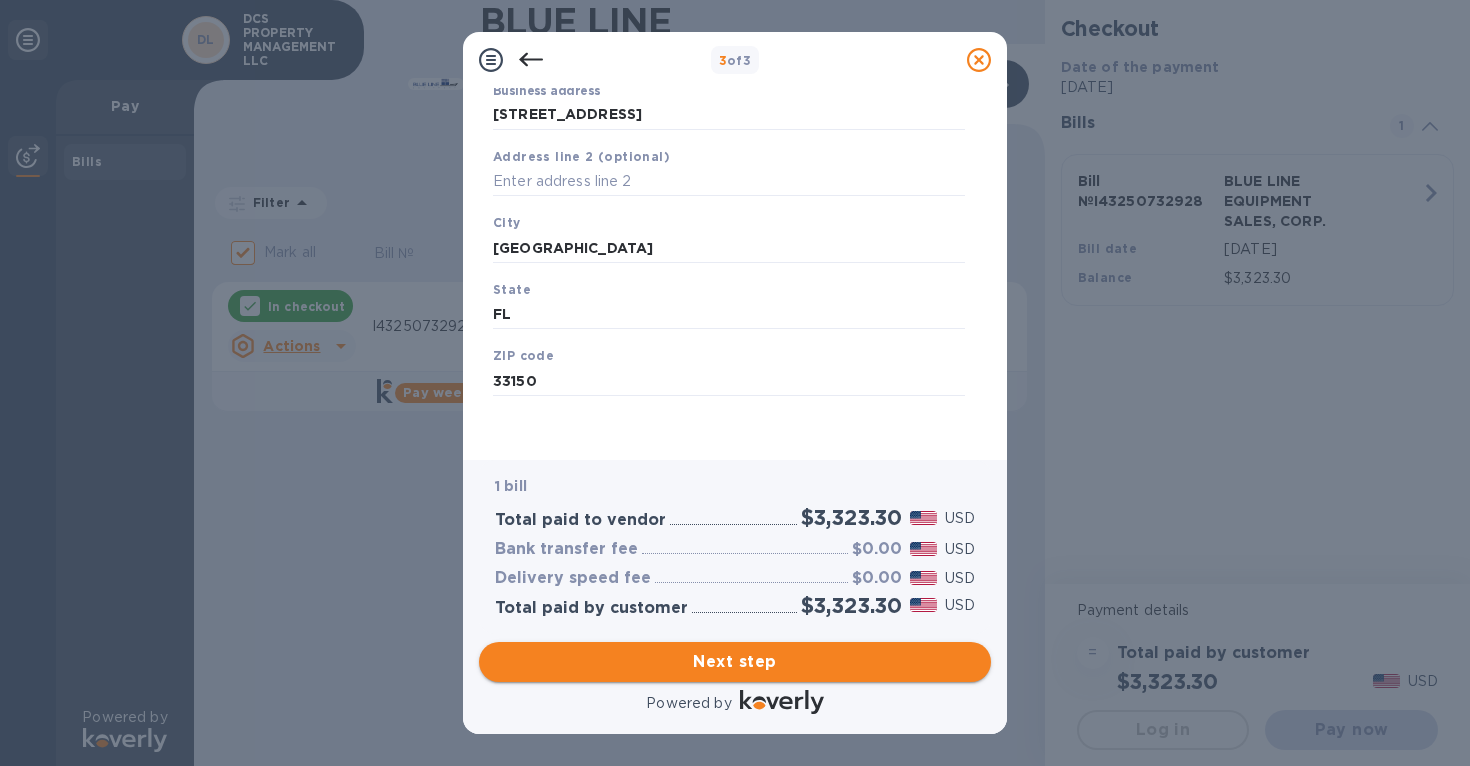click on "Next step" at bounding box center [735, 662] 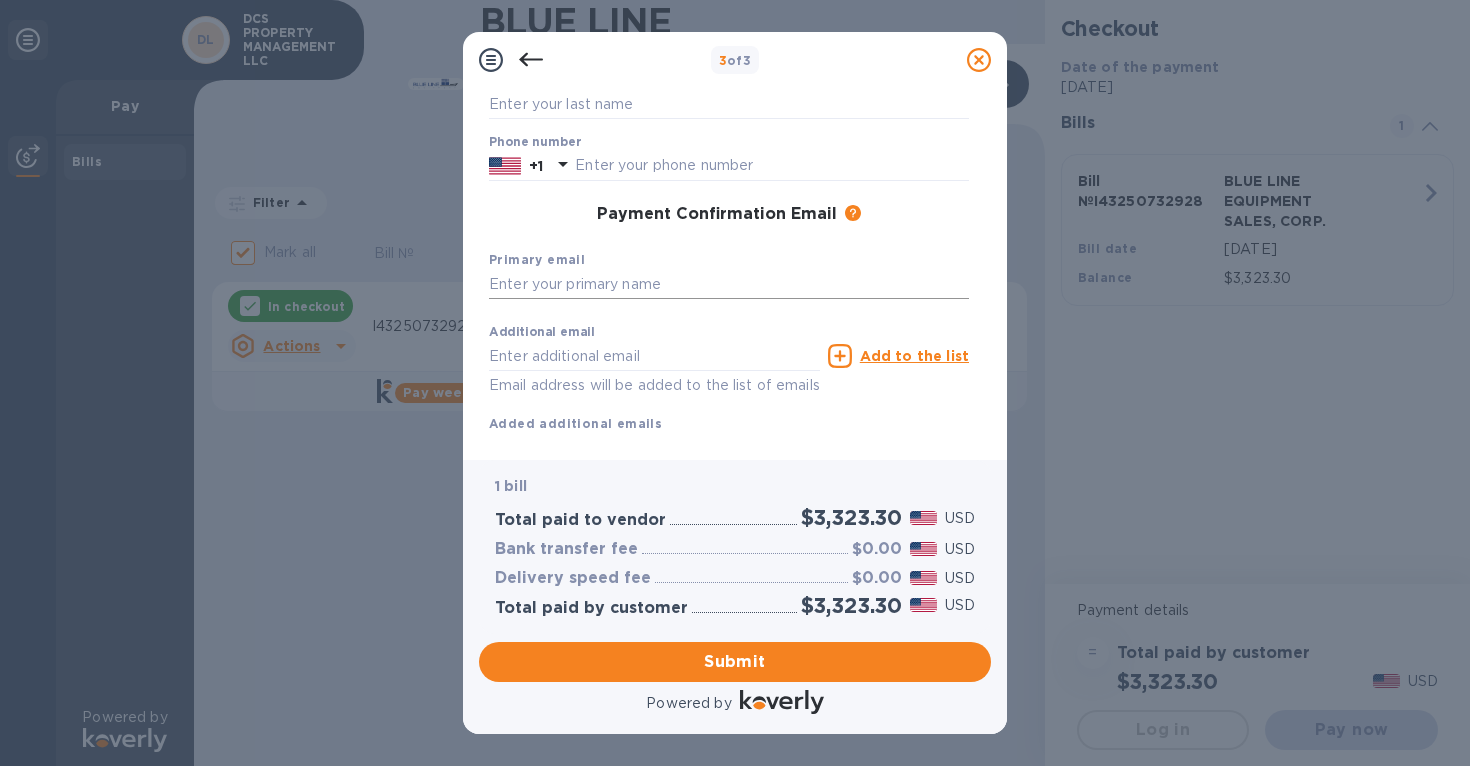 click at bounding box center (729, 285) 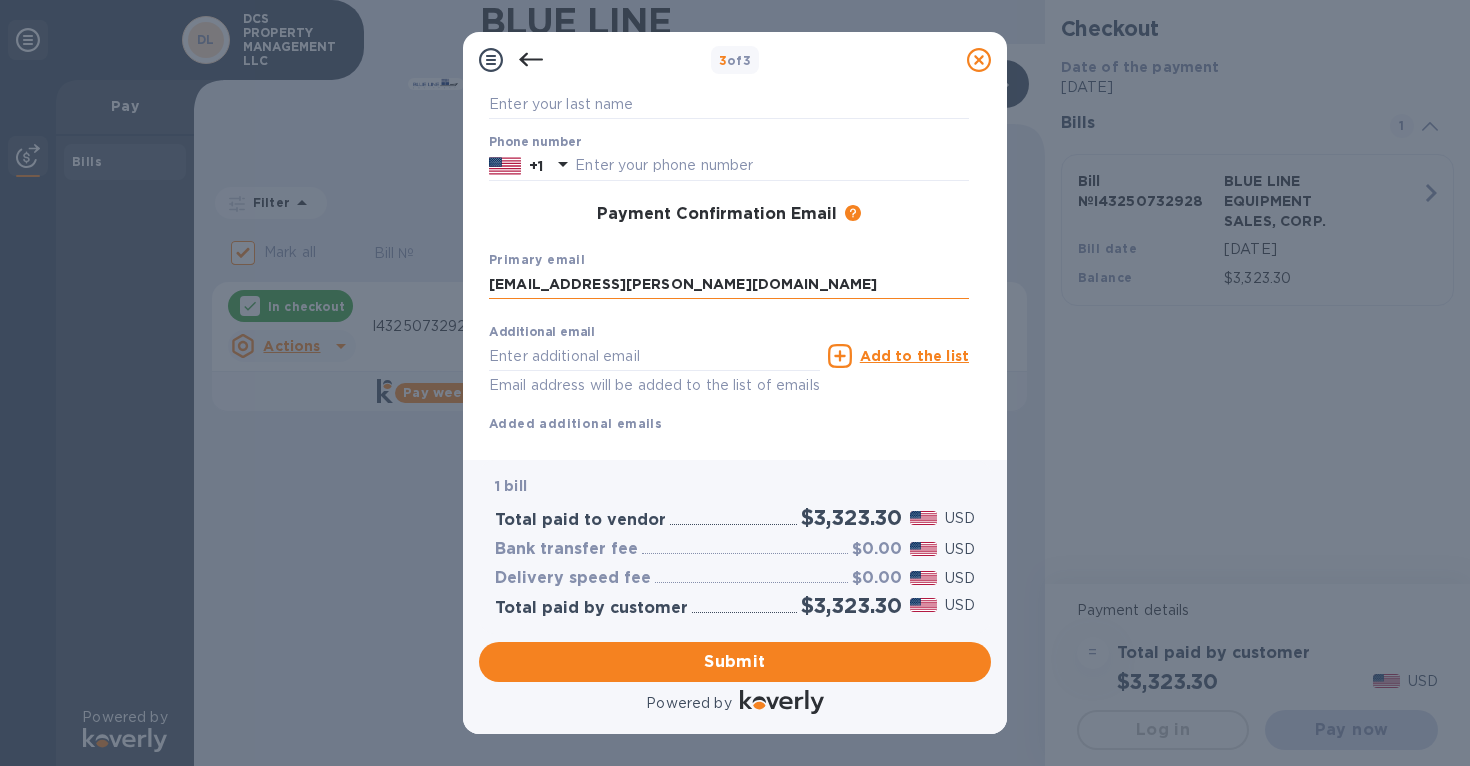 type on "[EMAIL_ADDRESS][PERSON_NAME][DOMAIN_NAME]" 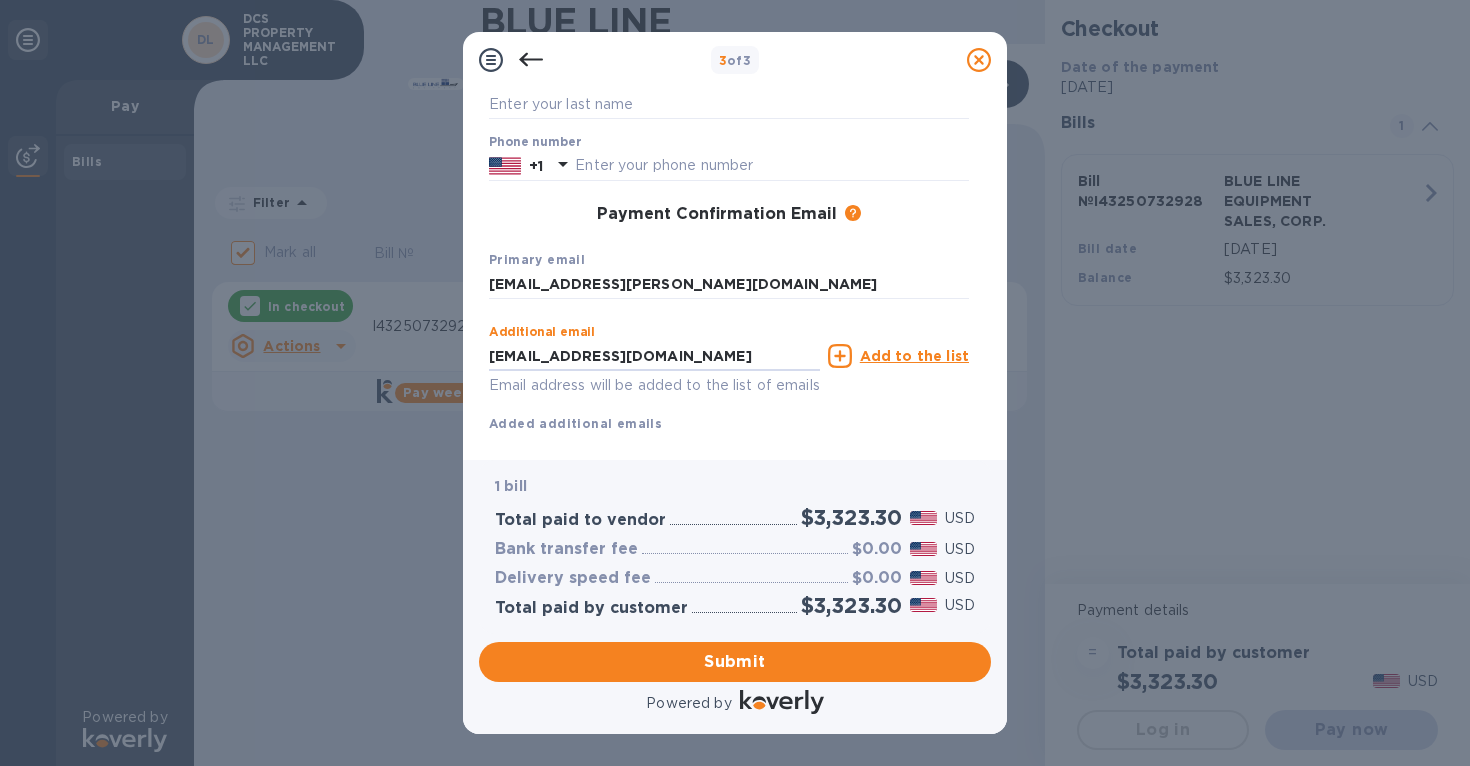 scroll, scrollTop: 261, scrollLeft: 0, axis: vertical 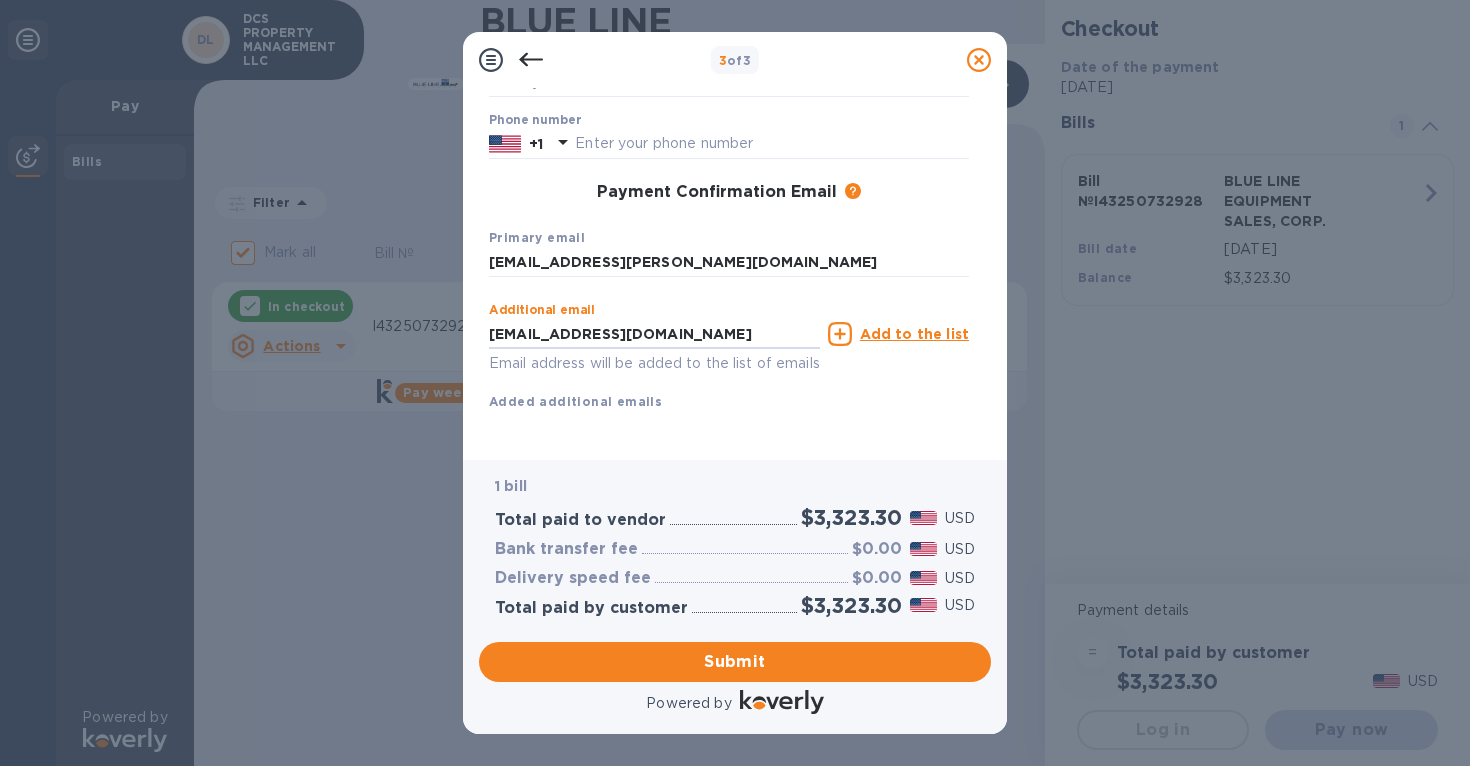 type on "[EMAIL_ADDRESS][DOMAIN_NAME]" 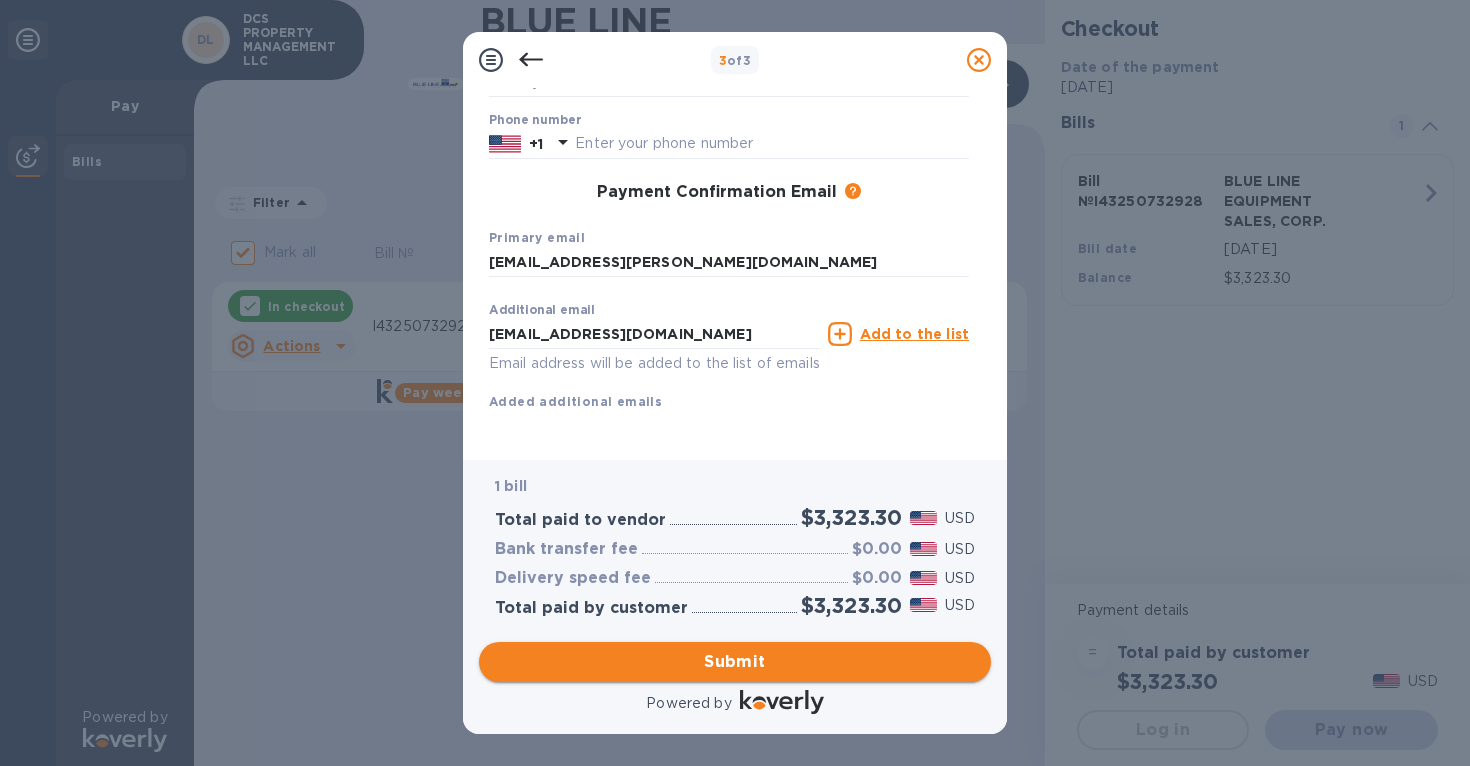 click on "Submit" at bounding box center (735, 662) 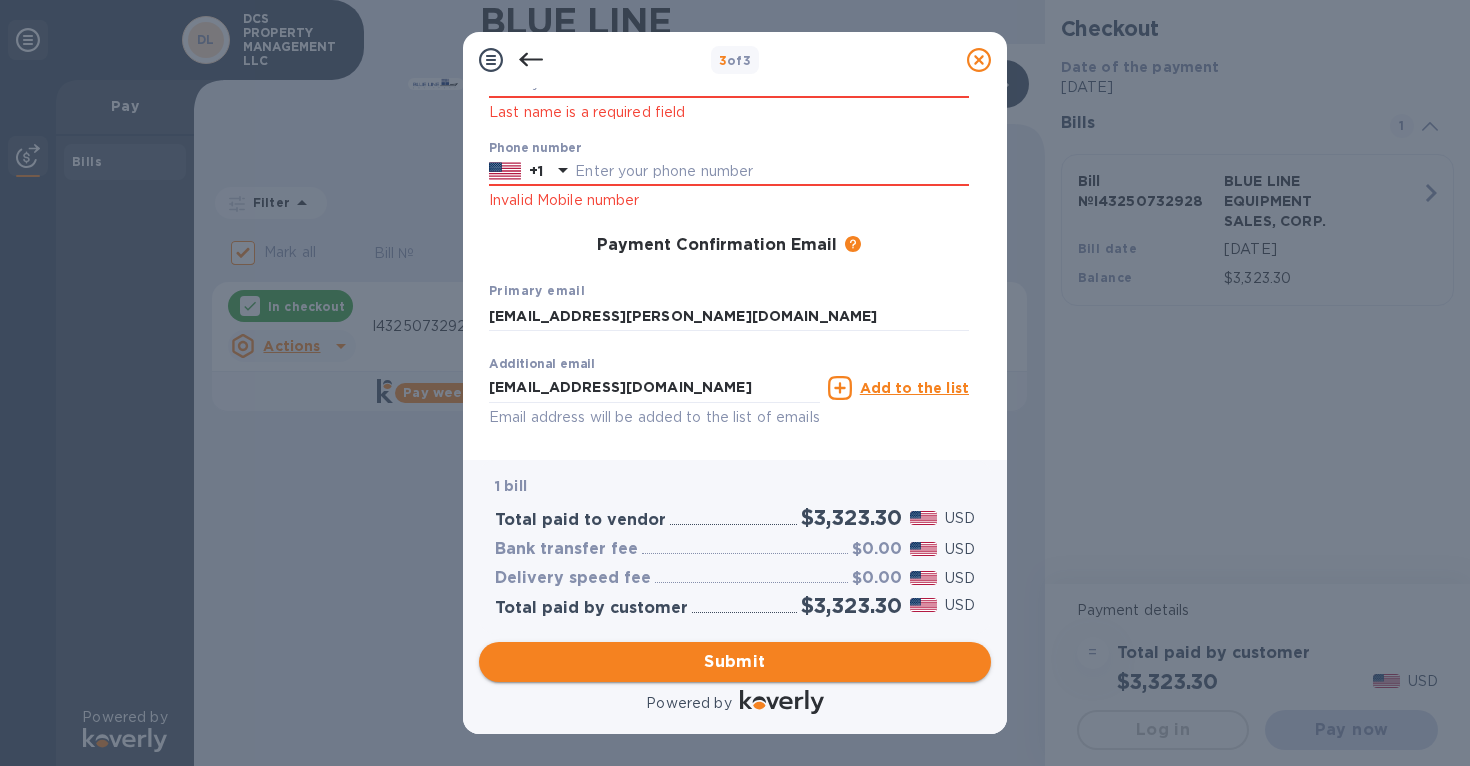 scroll, scrollTop: 313, scrollLeft: 0, axis: vertical 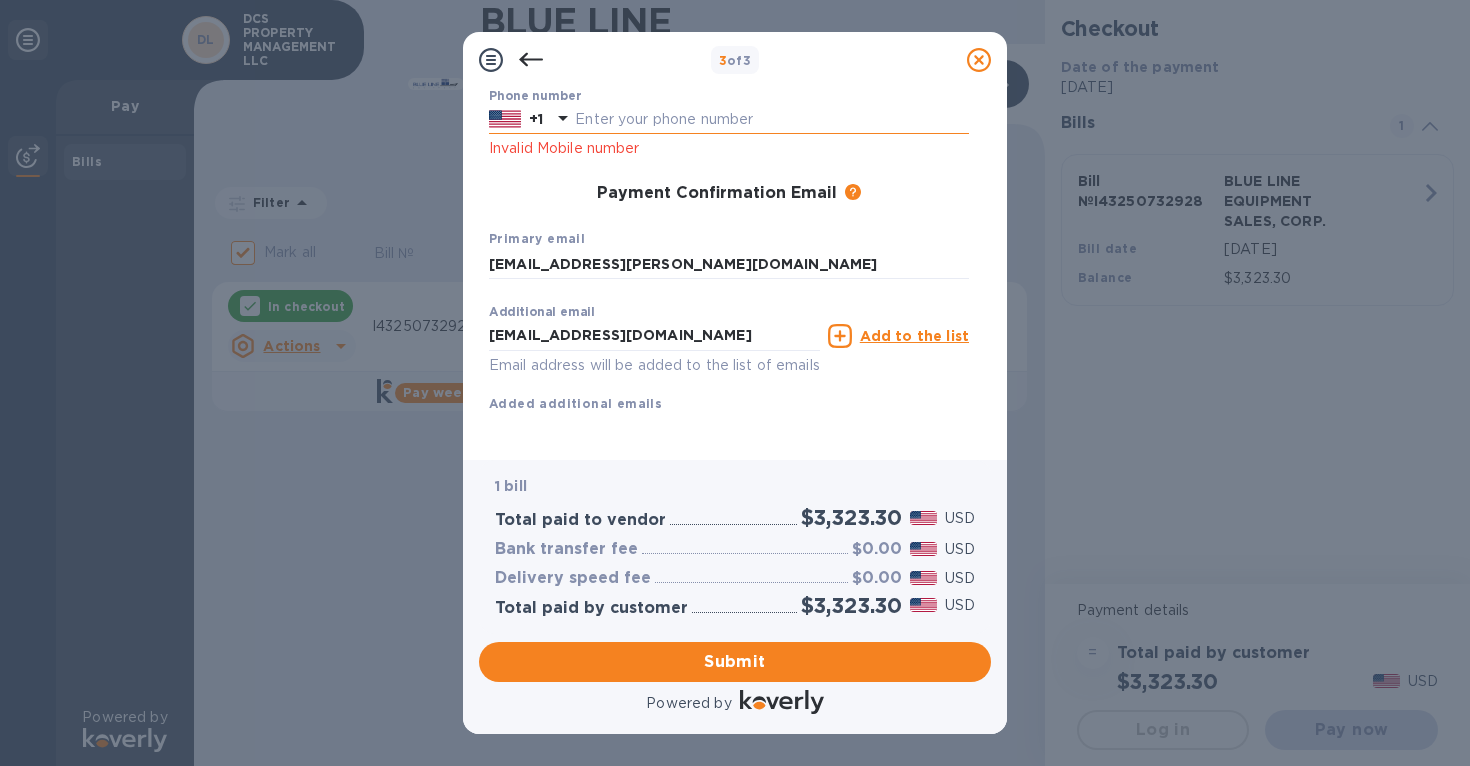 click at bounding box center (772, 120) 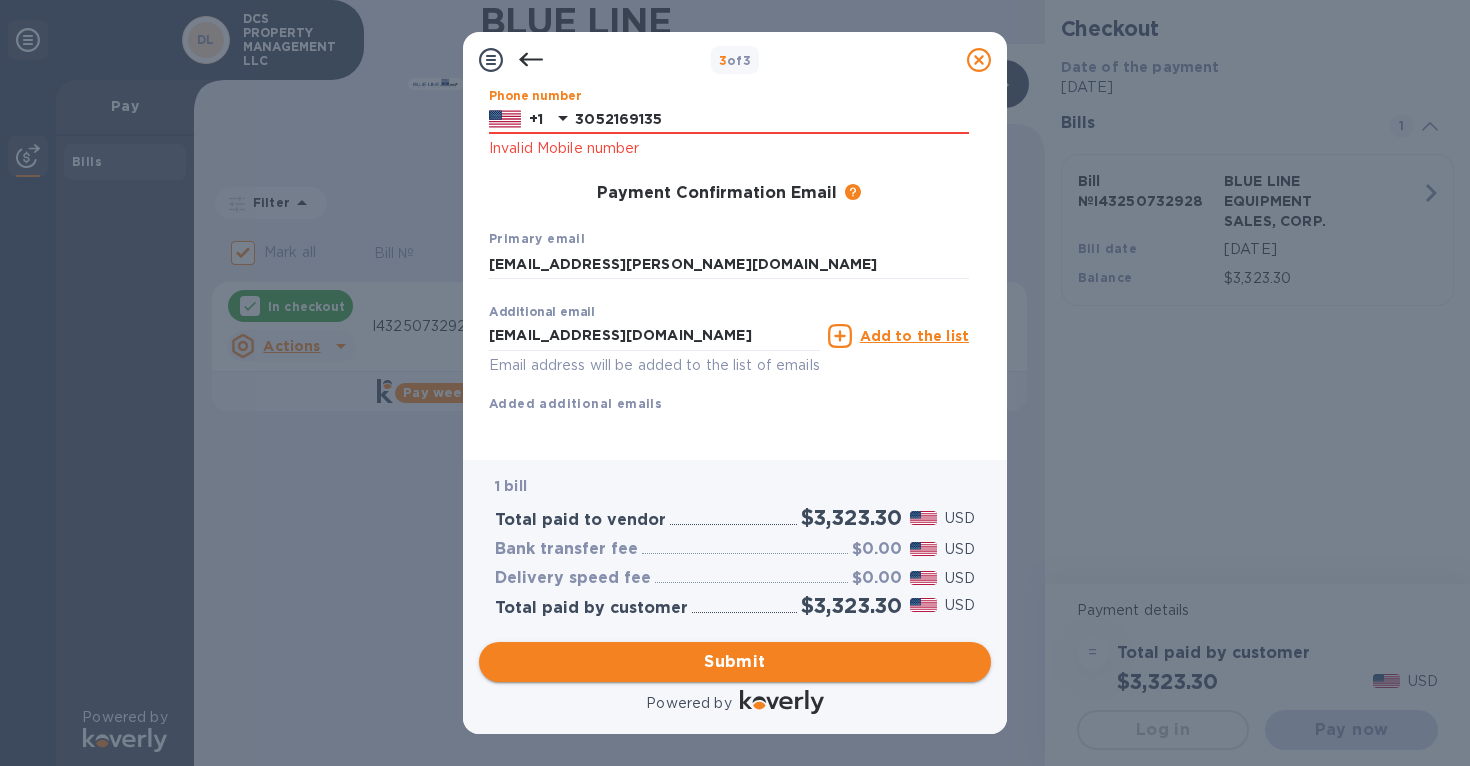 type on "3052169135" 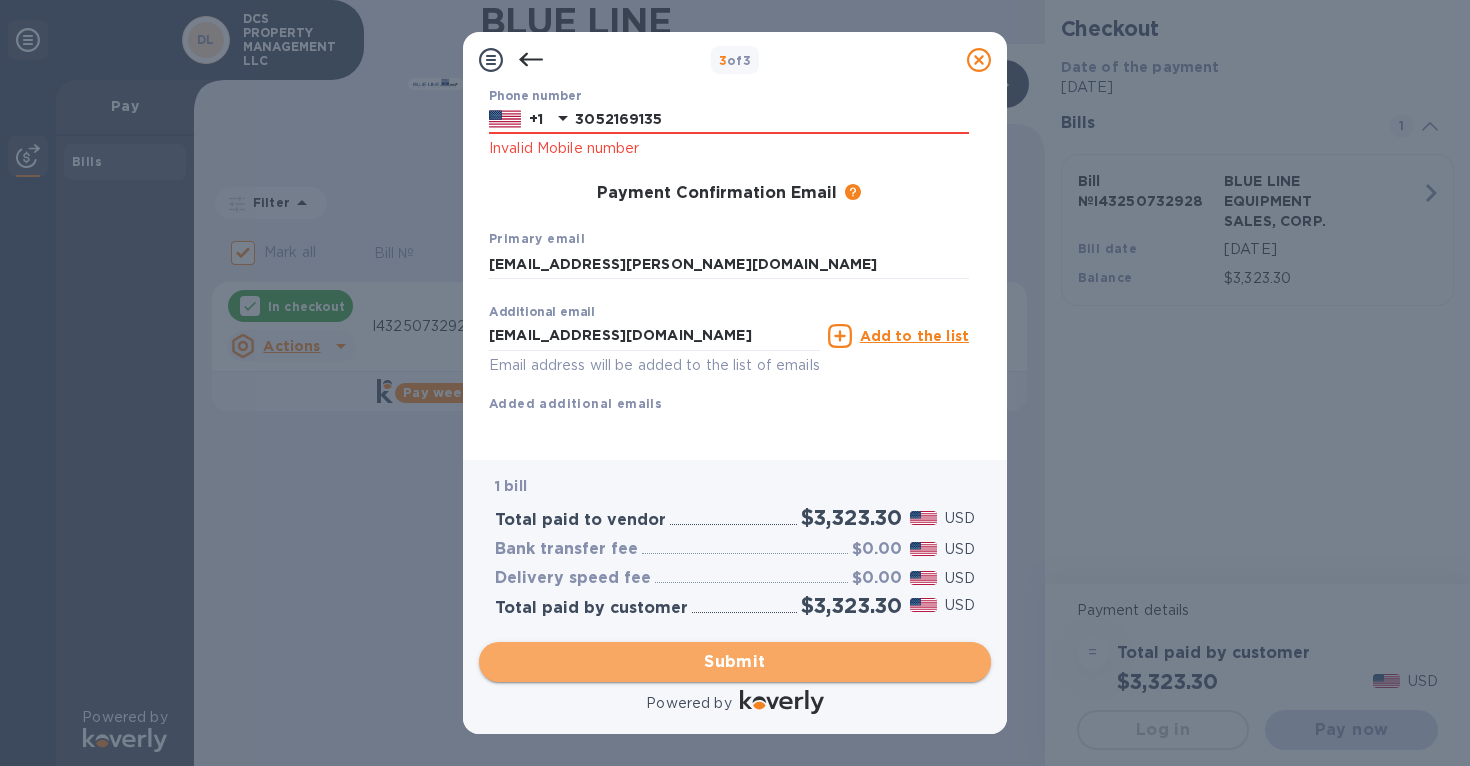 click on "Submit" at bounding box center [735, 662] 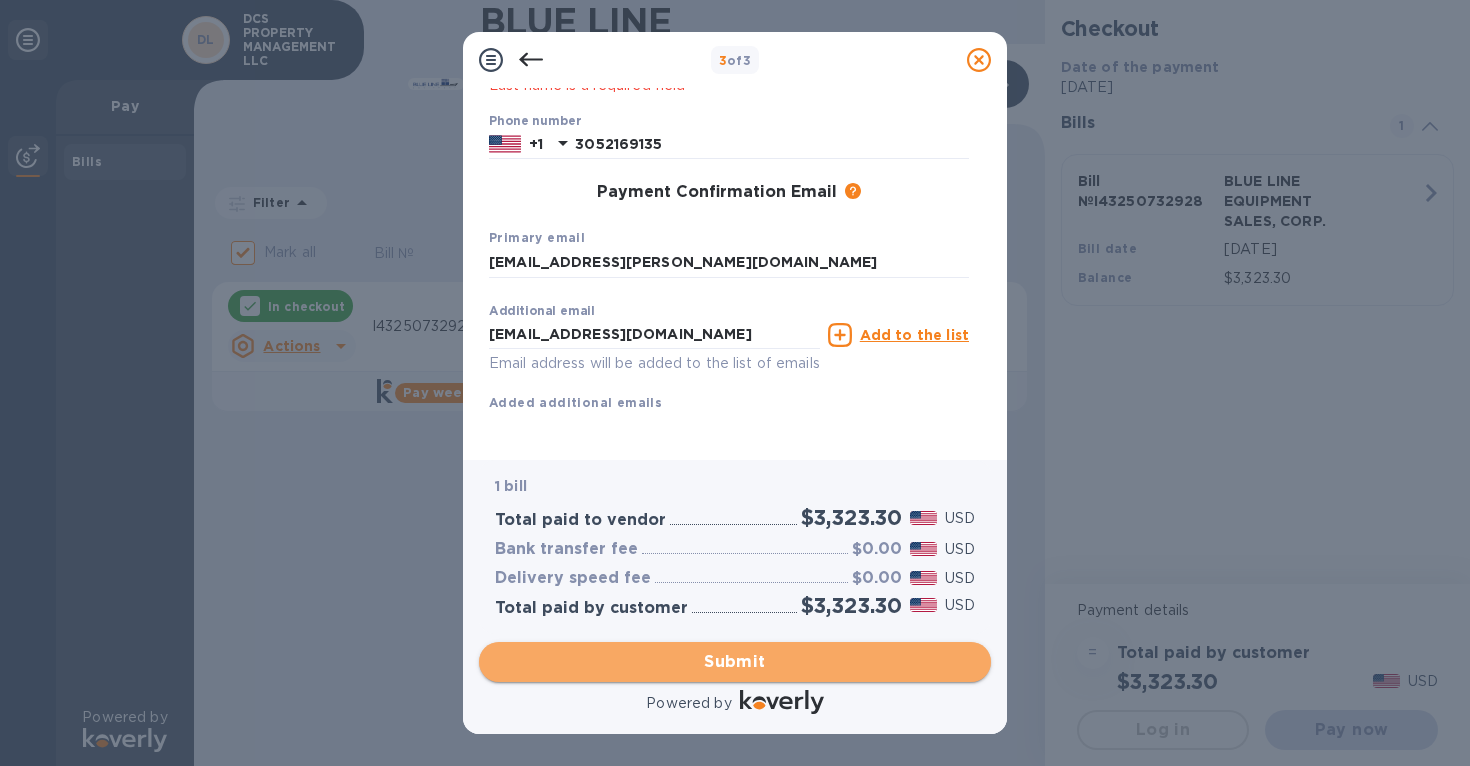 click on "Submit" at bounding box center (735, 662) 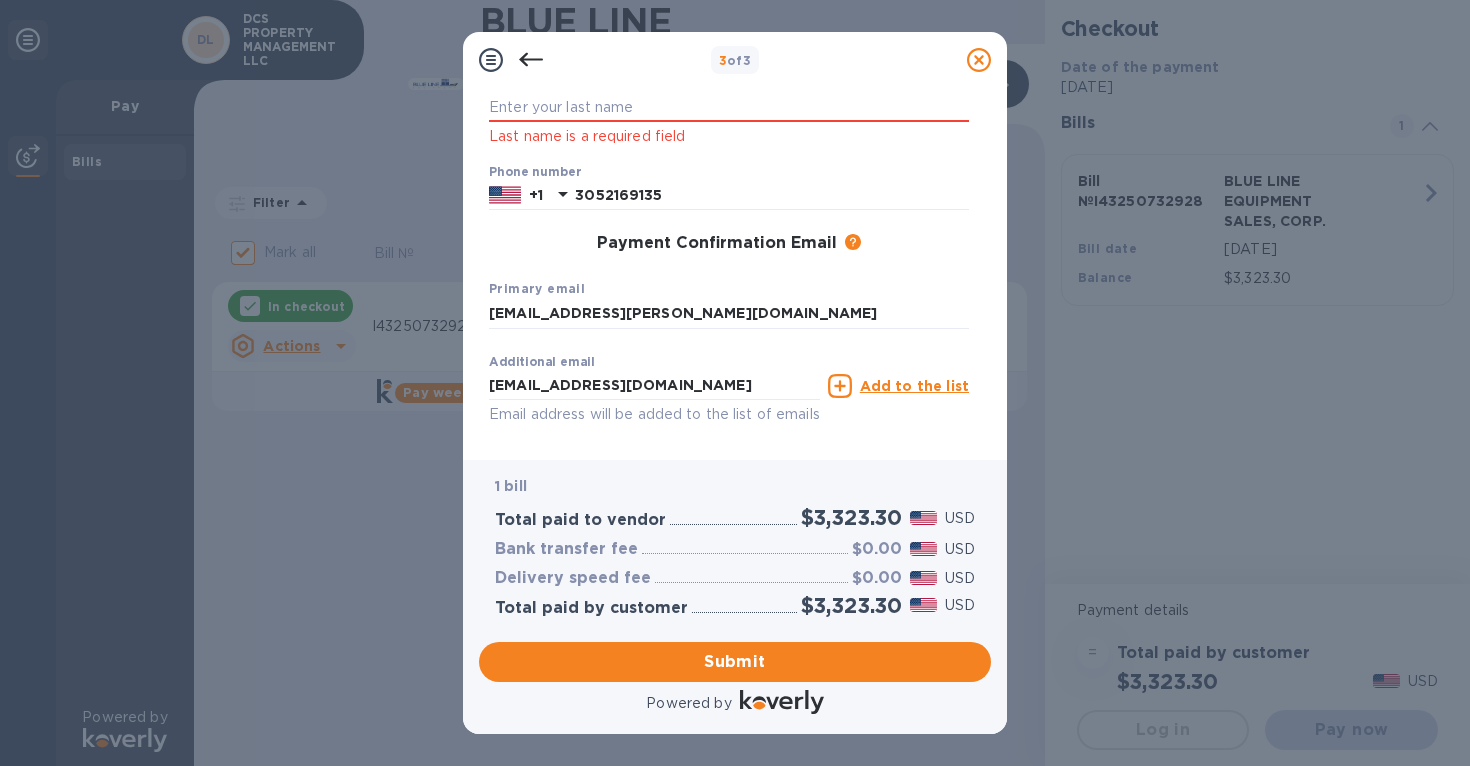 scroll, scrollTop: 229, scrollLeft: 0, axis: vertical 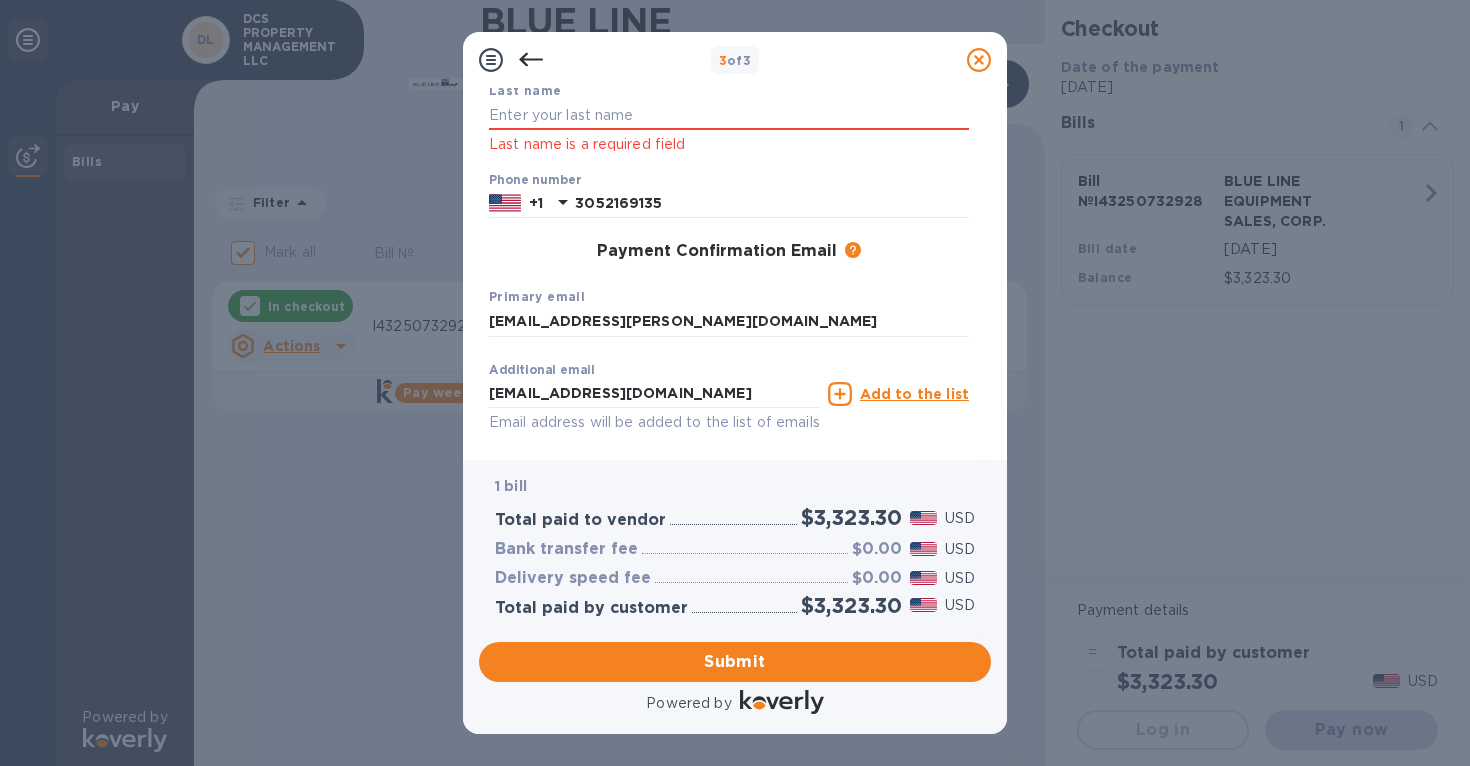 click on "Add to the list" at bounding box center [914, 394] 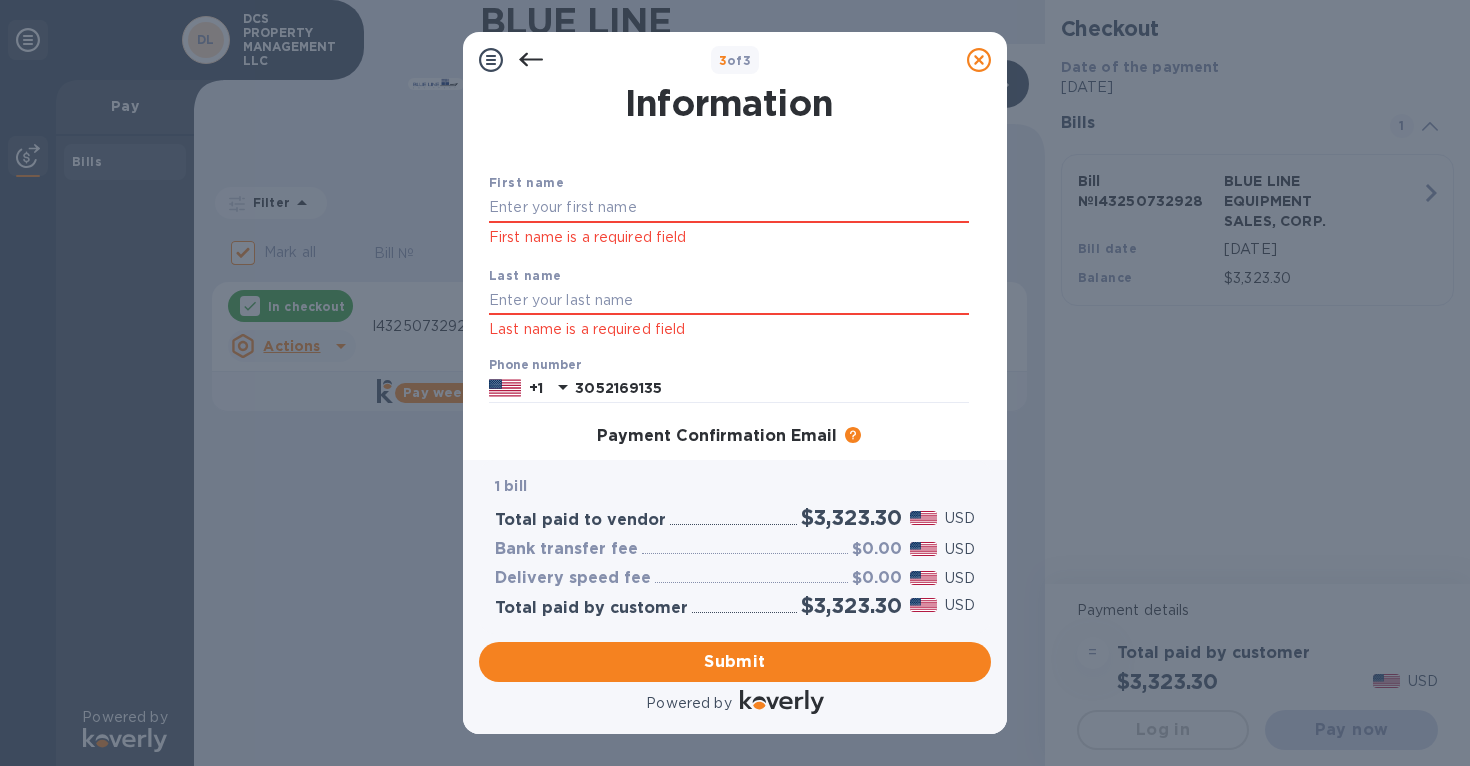 scroll, scrollTop: 0, scrollLeft: 0, axis: both 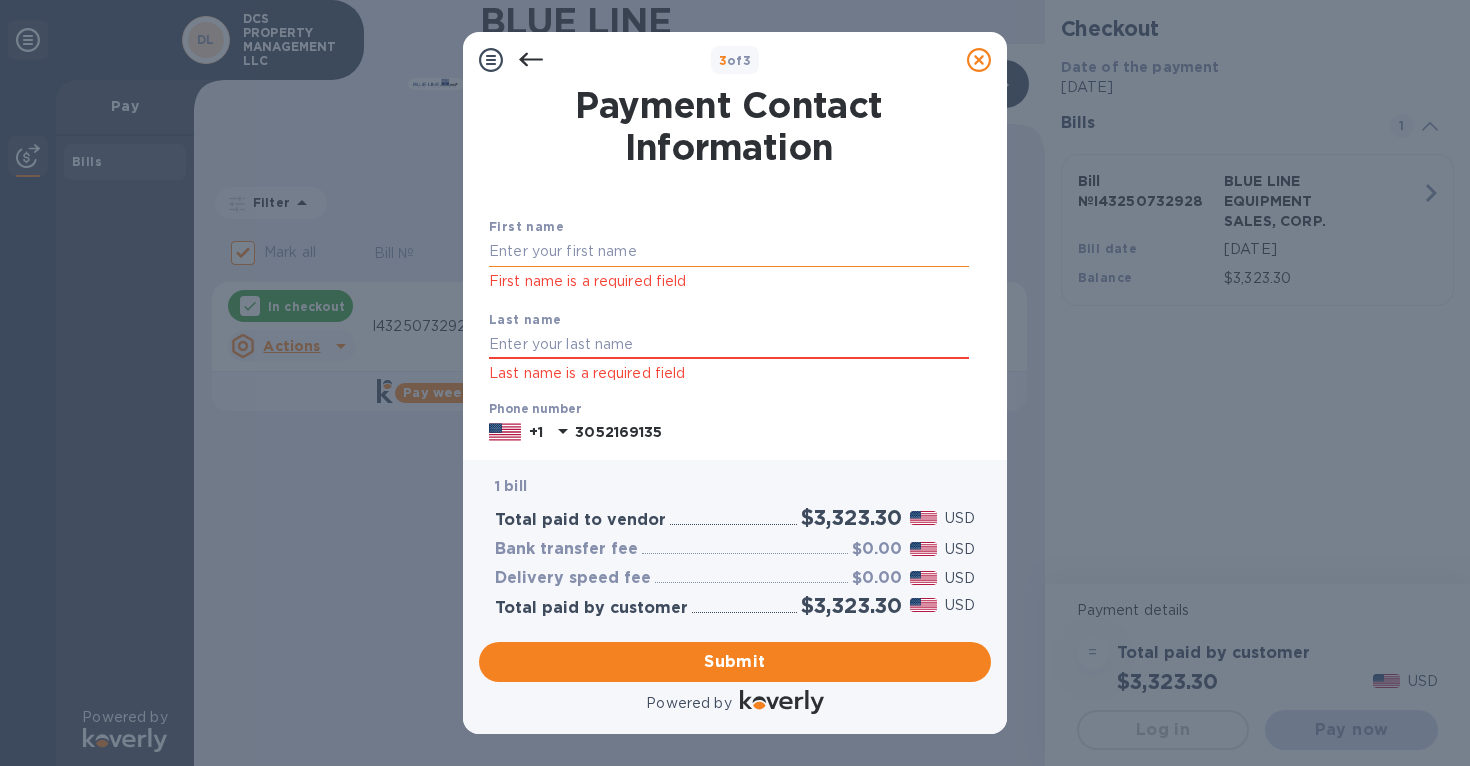 click at bounding box center [729, 252] 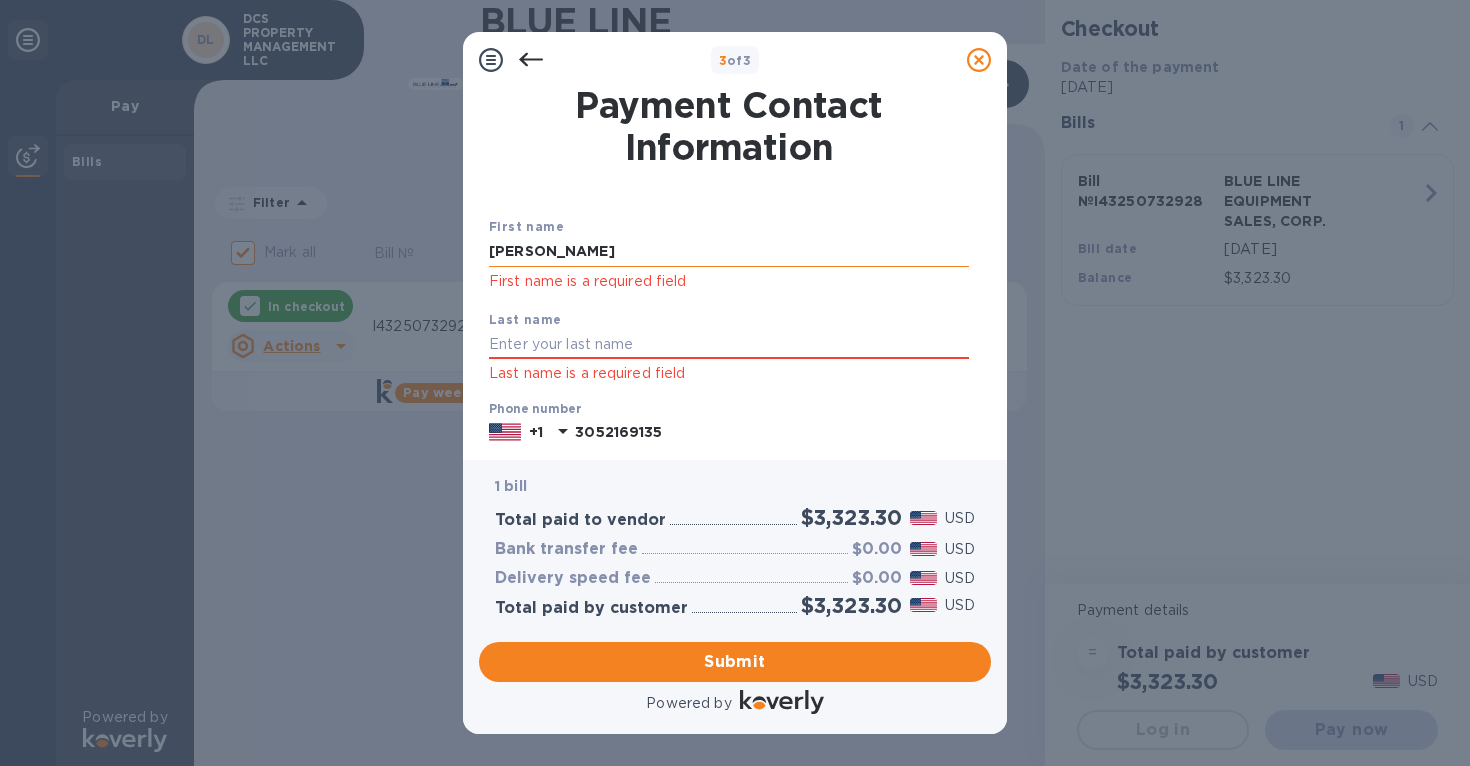 type on "[PERSON_NAME]" 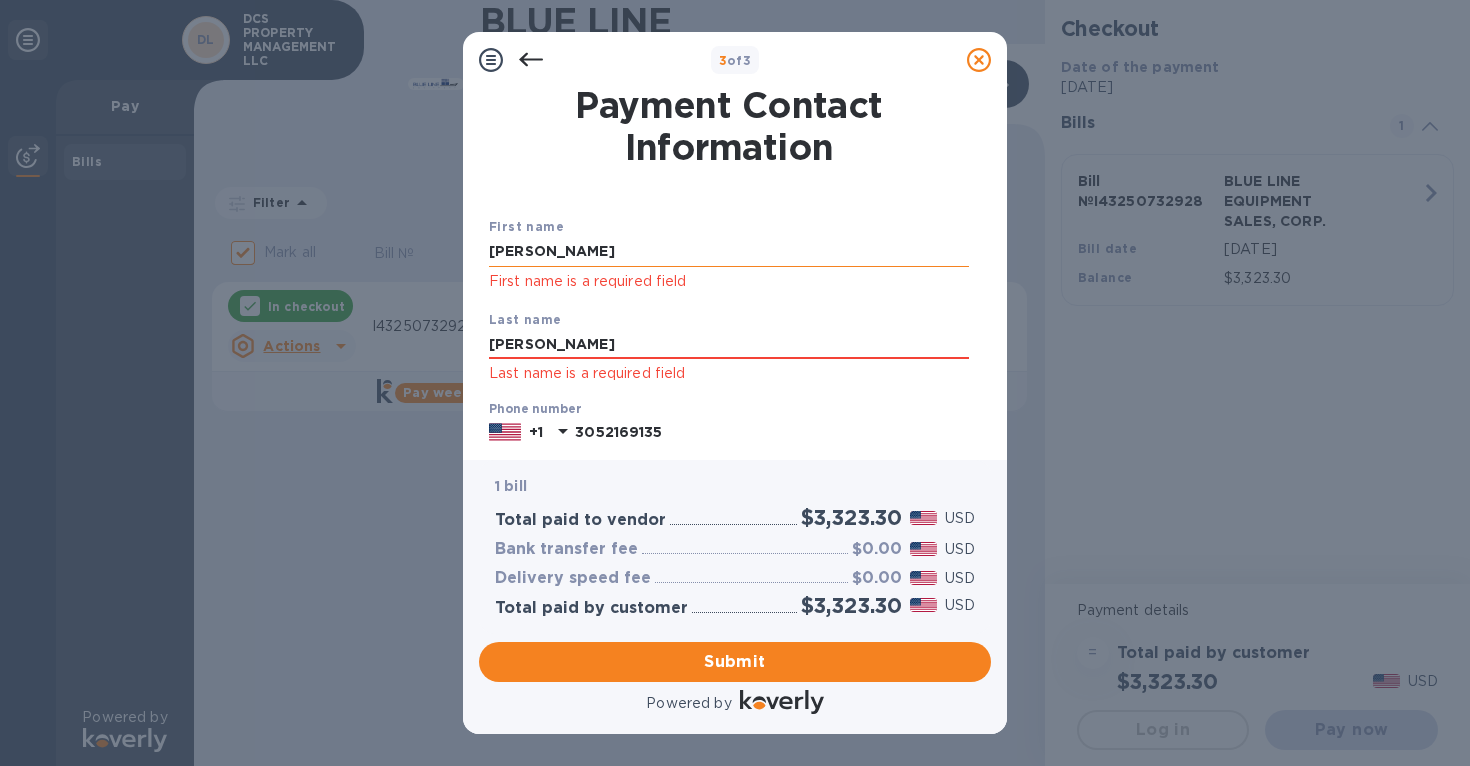 type on "[PERSON_NAME]" 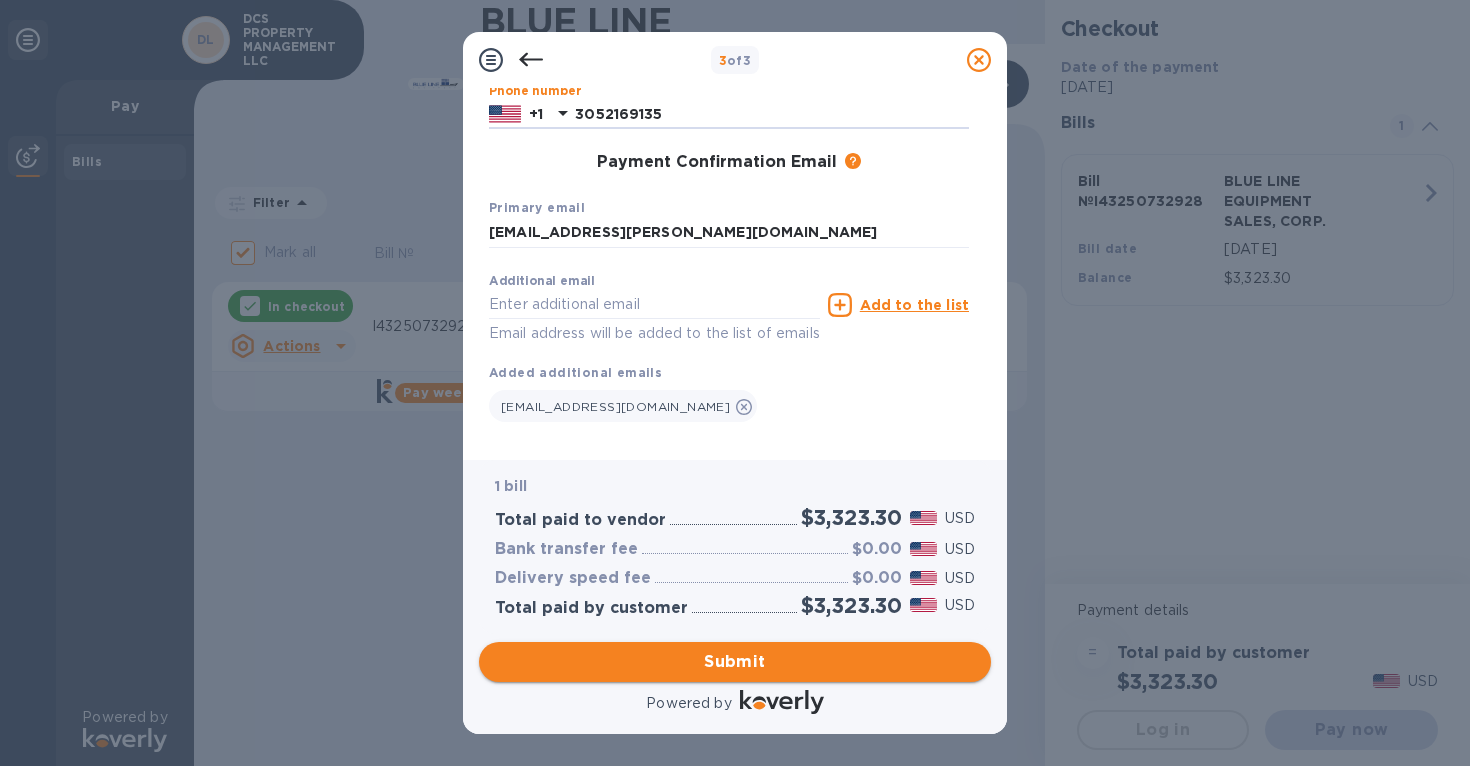 click on "Submit" at bounding box center (735, 662) 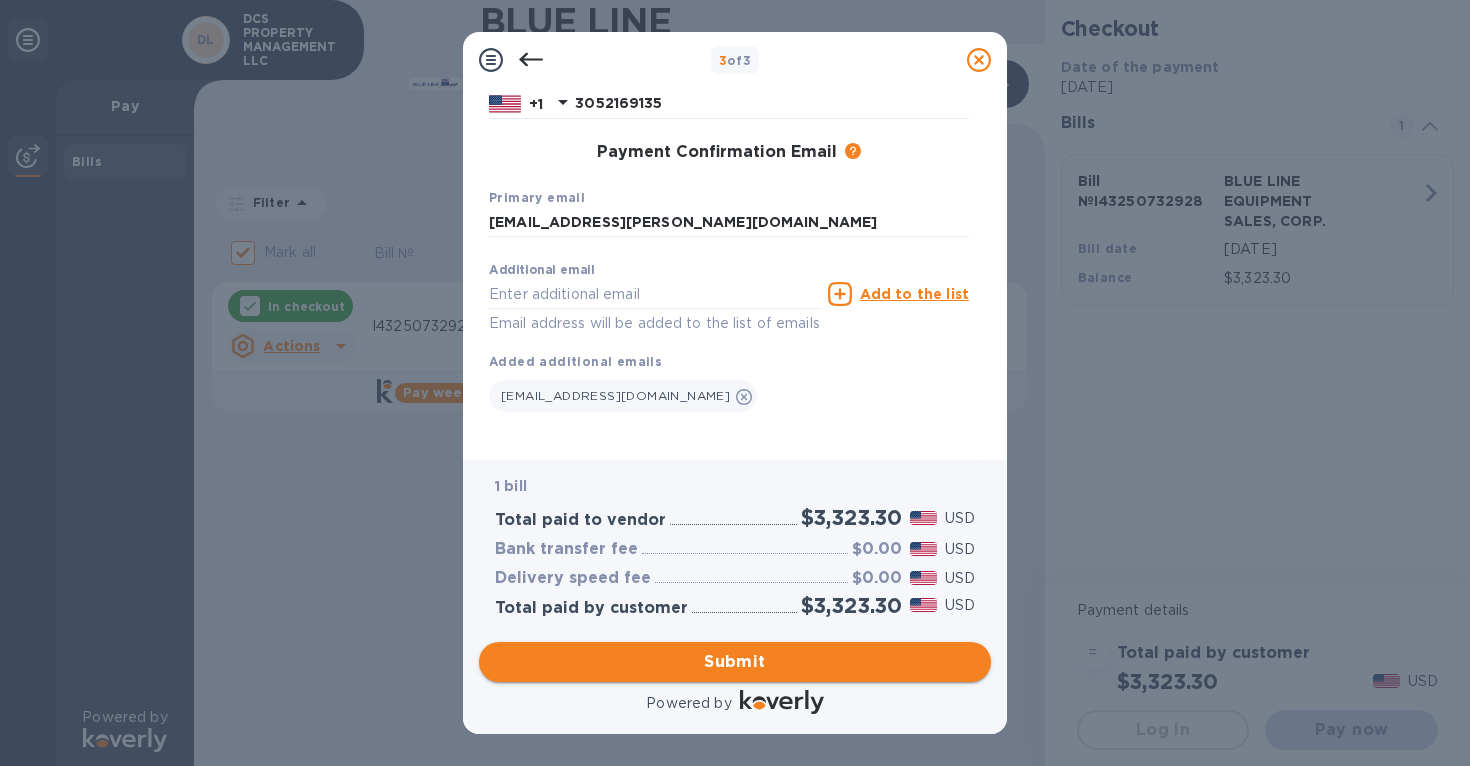 scroll, scrollTop: 266, scrollLeft: 0, axis: vertical 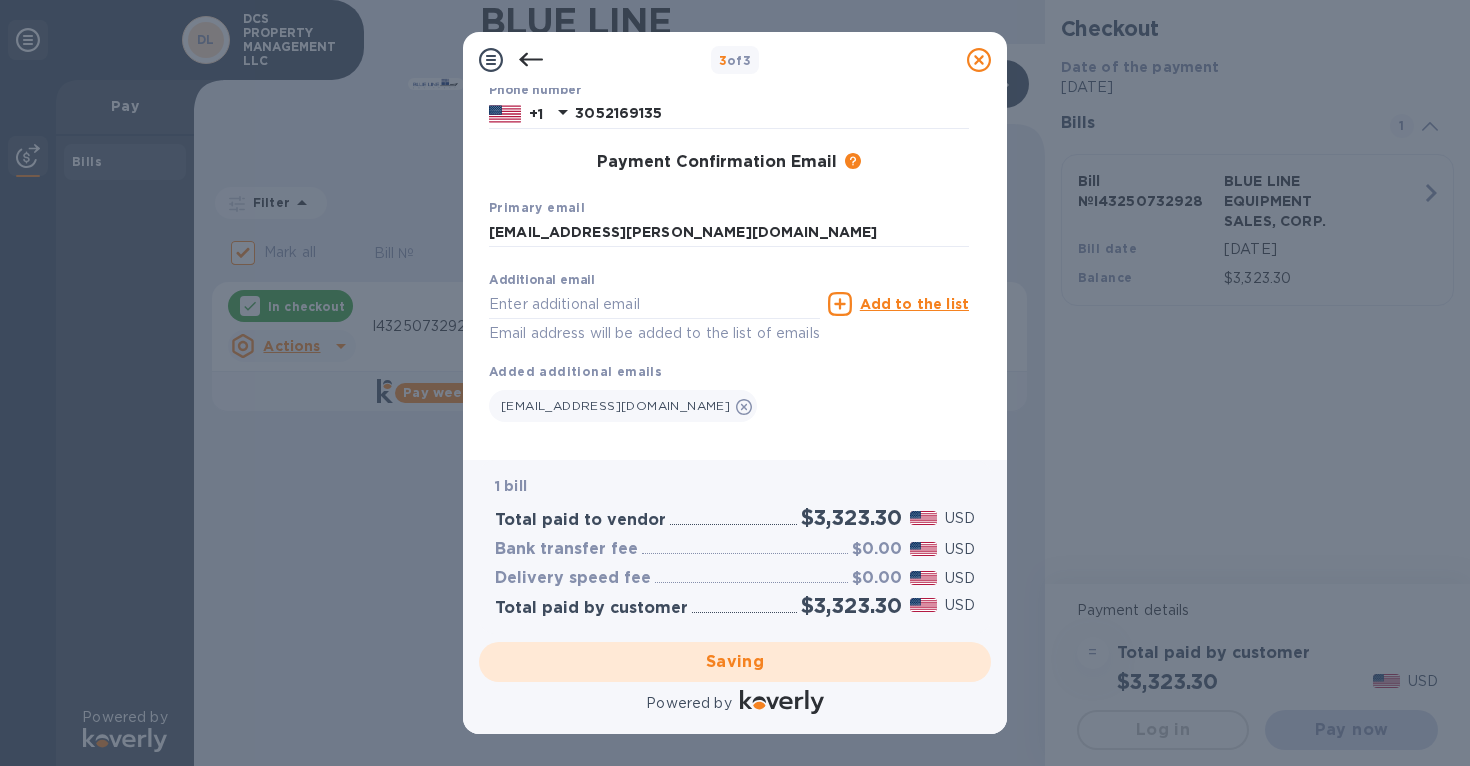 checkbox on "false" 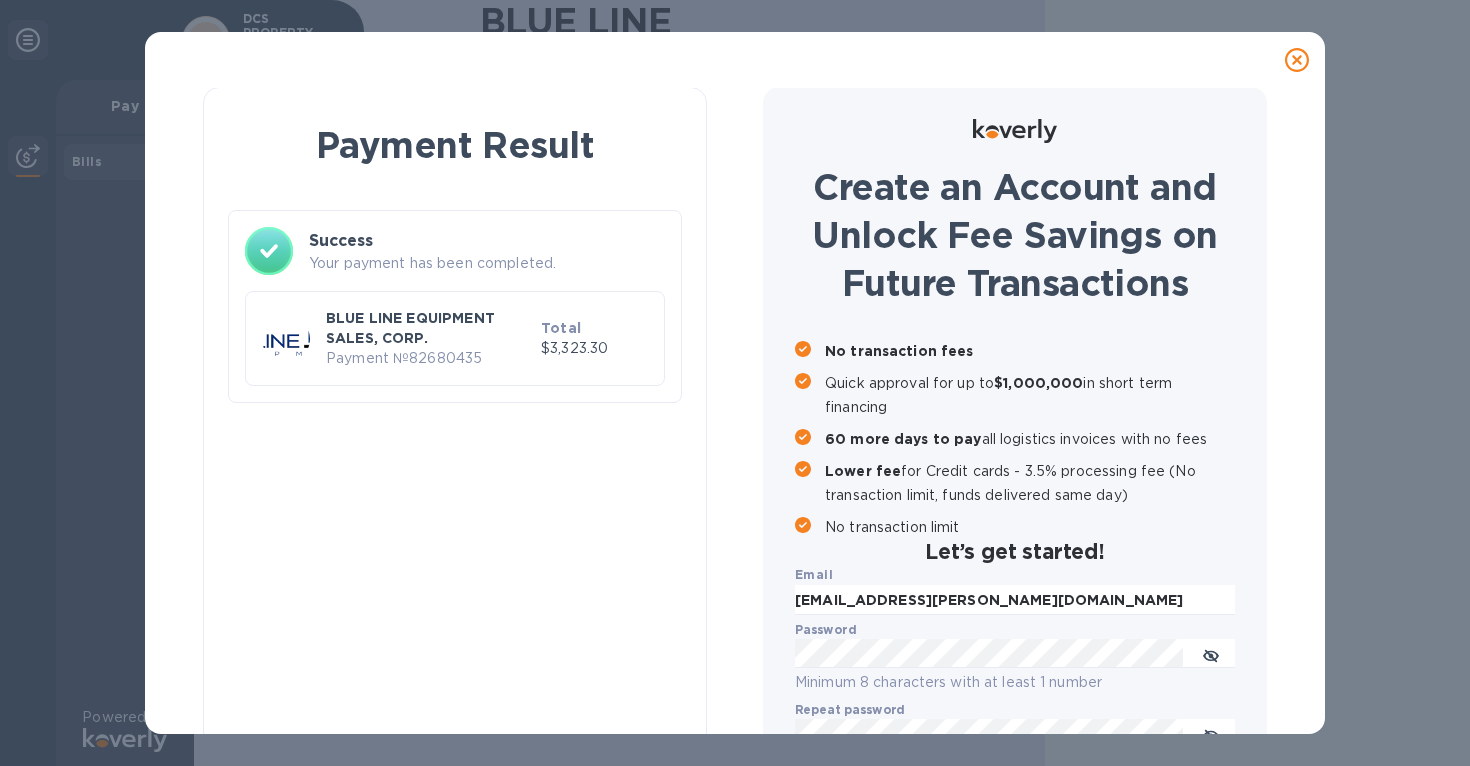 scroll, scrollTop: 0, scrollLeft: 0, axis: both 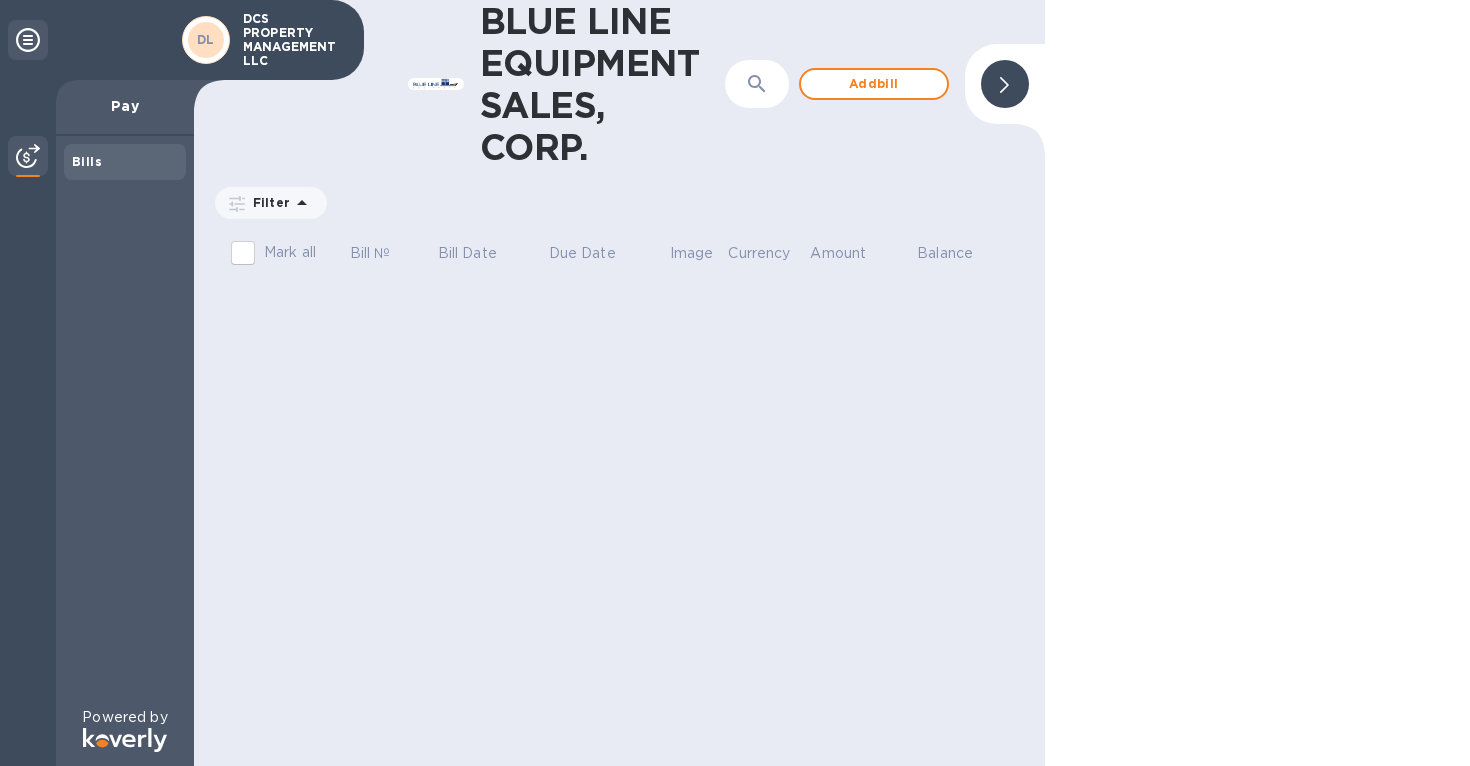 click 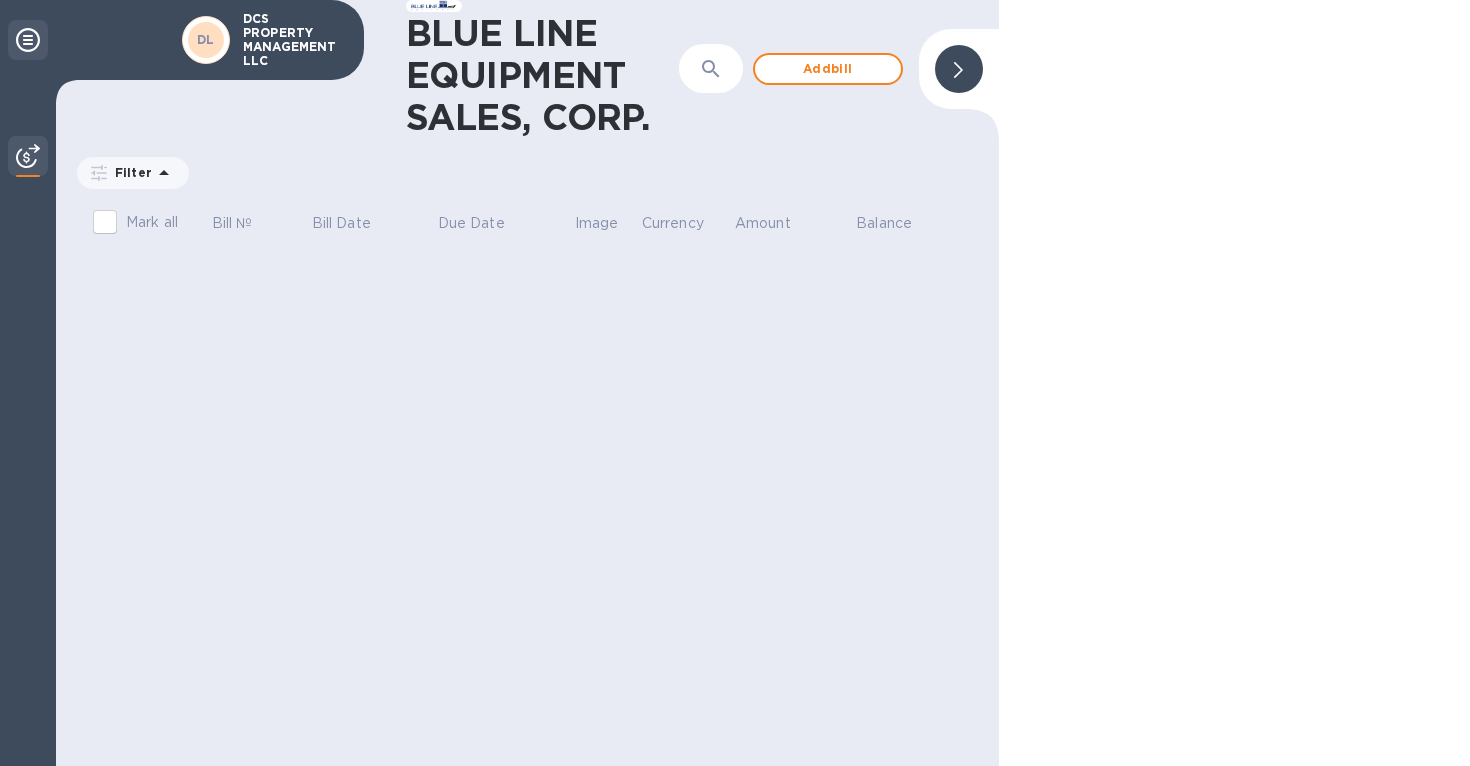 click 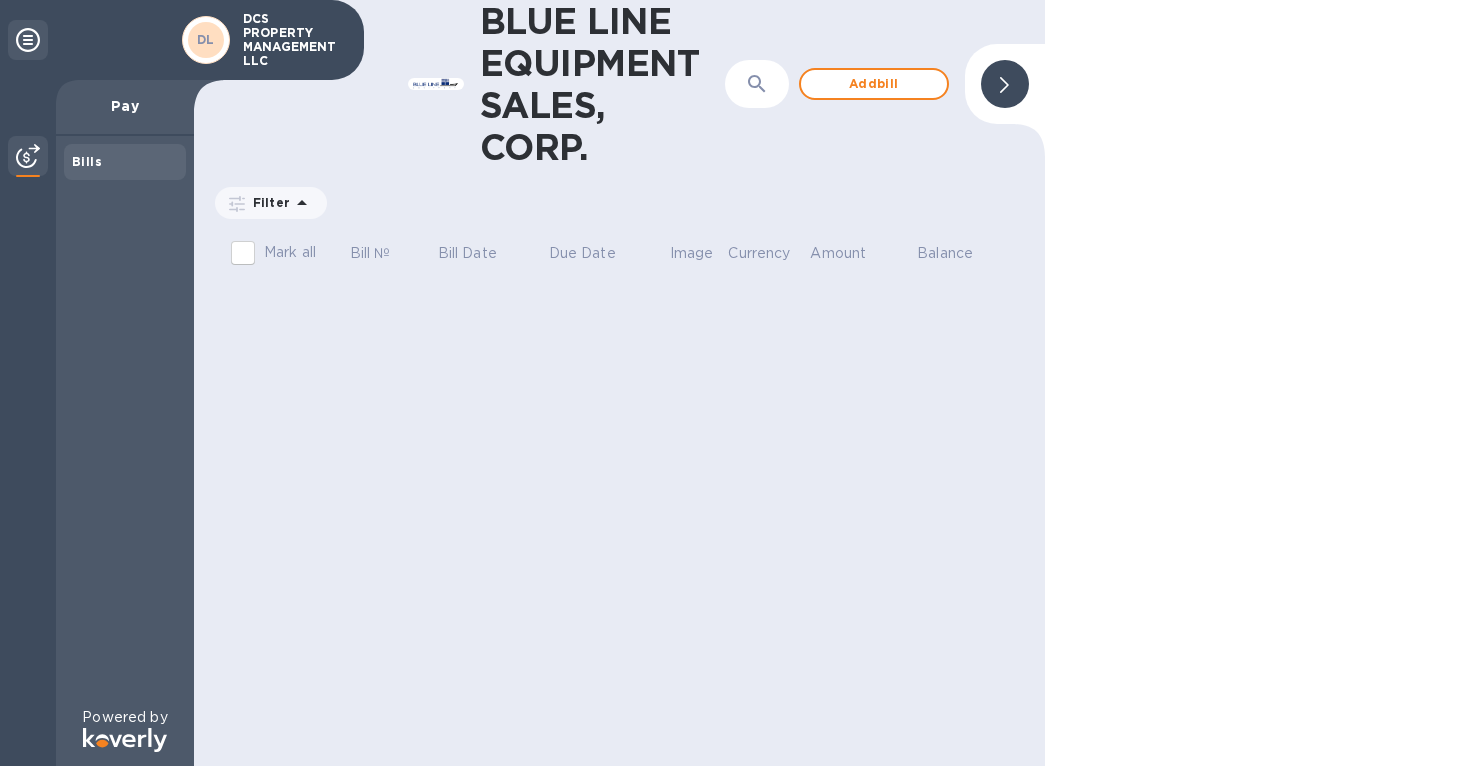 click on "Bills" at bounding box center [87, 161] 